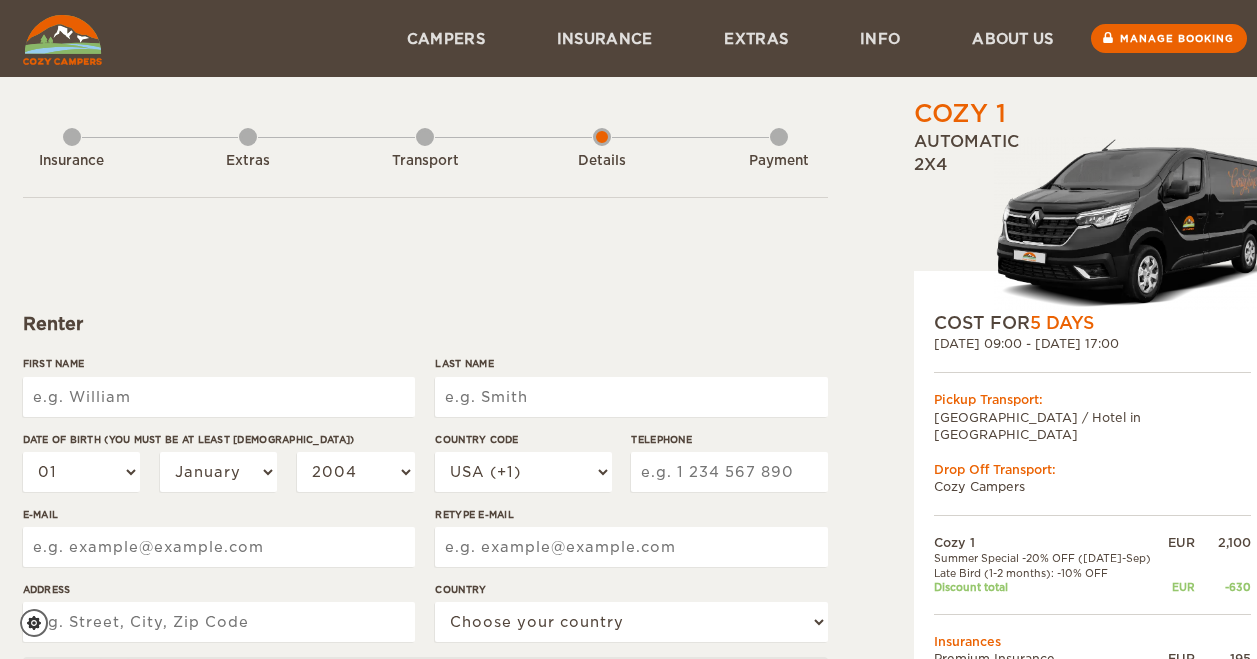 scroll, scrollTop: 0, scrollLeft: 0, axis: both 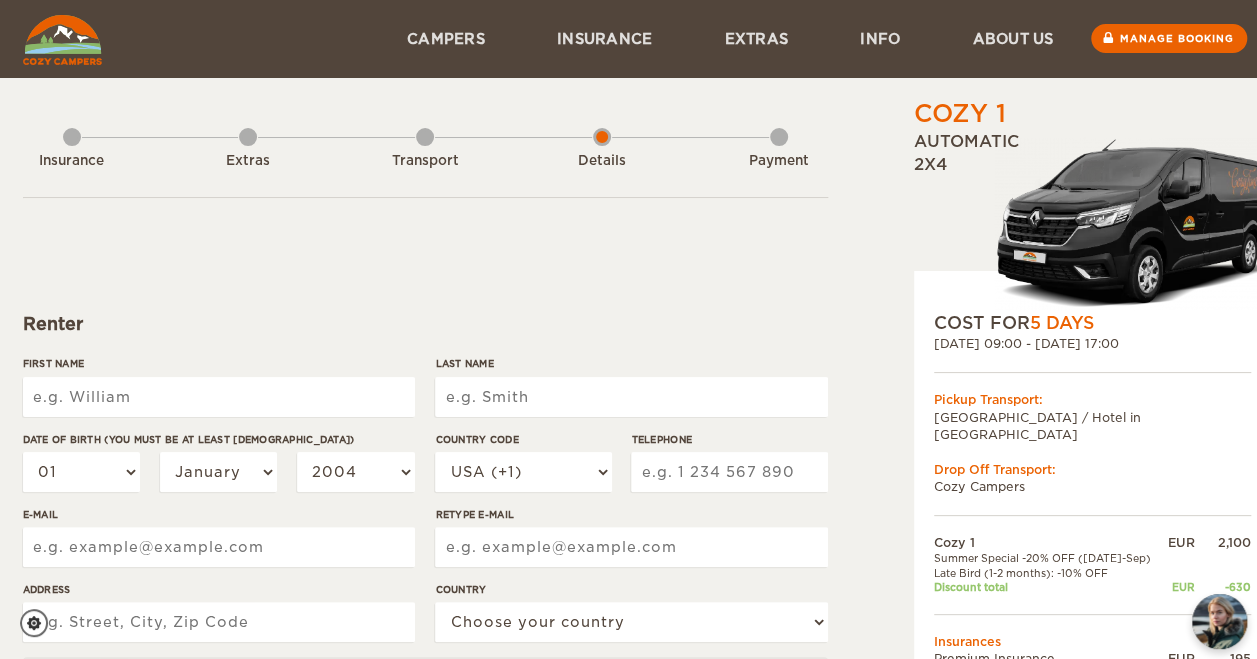 click on "First Name" at bounding box center [219, 397] 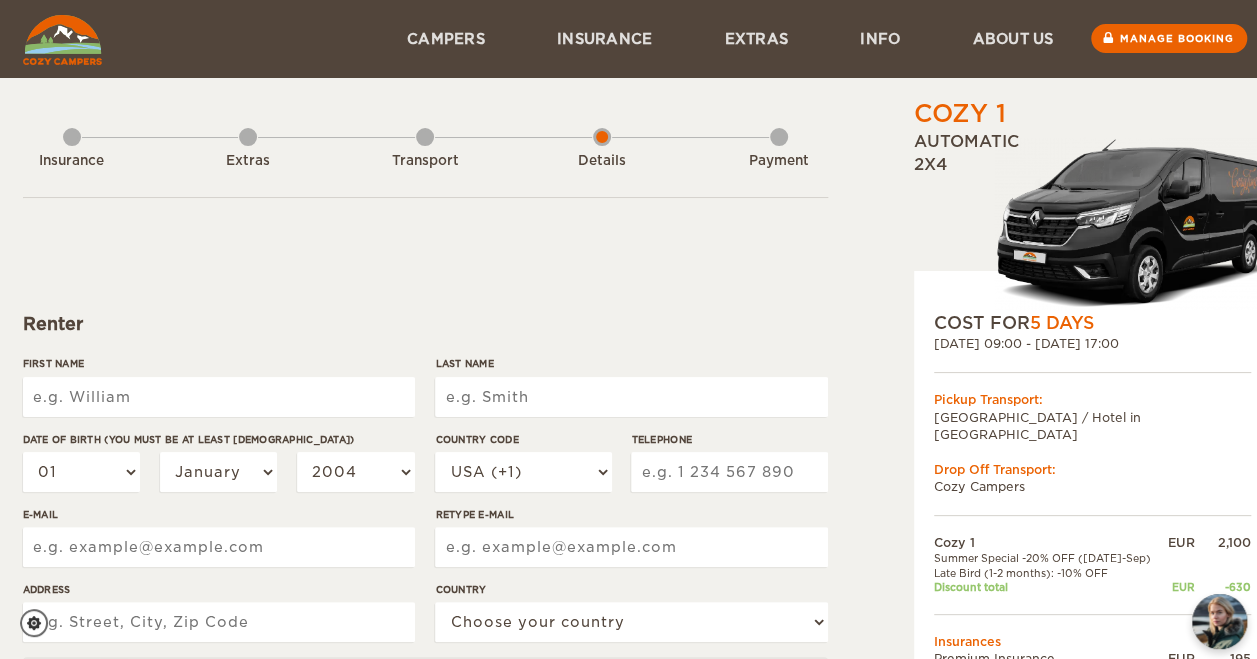 type on "[PERSON_NAME]" 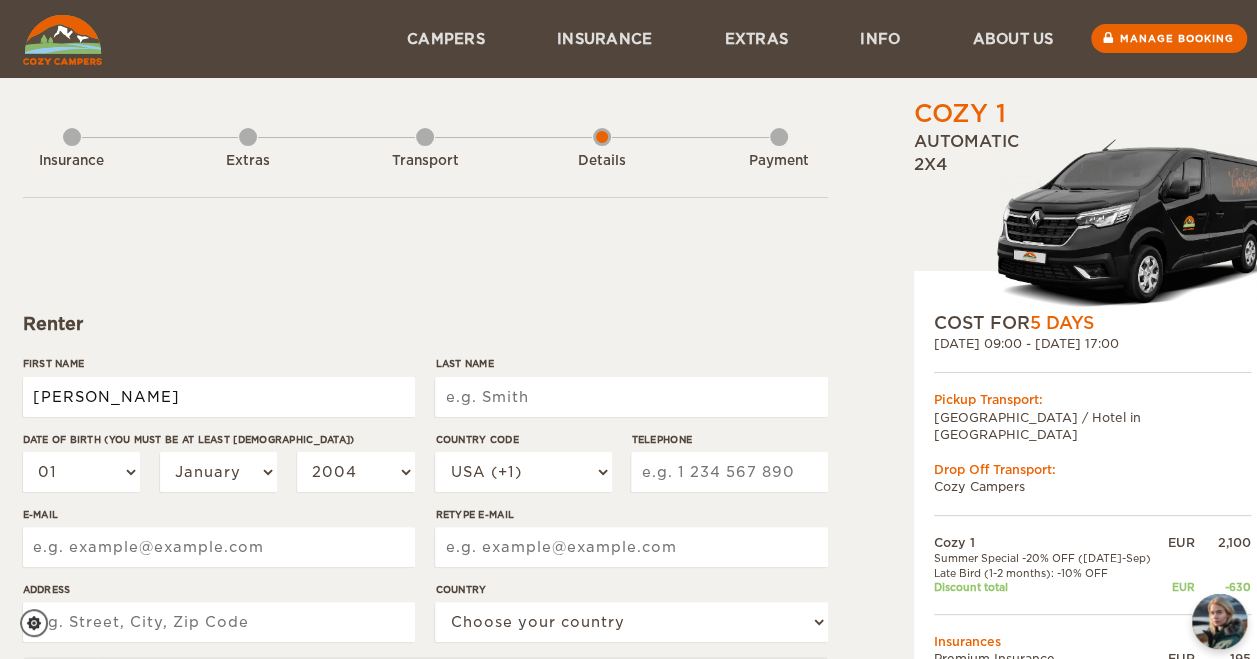type on "dion" 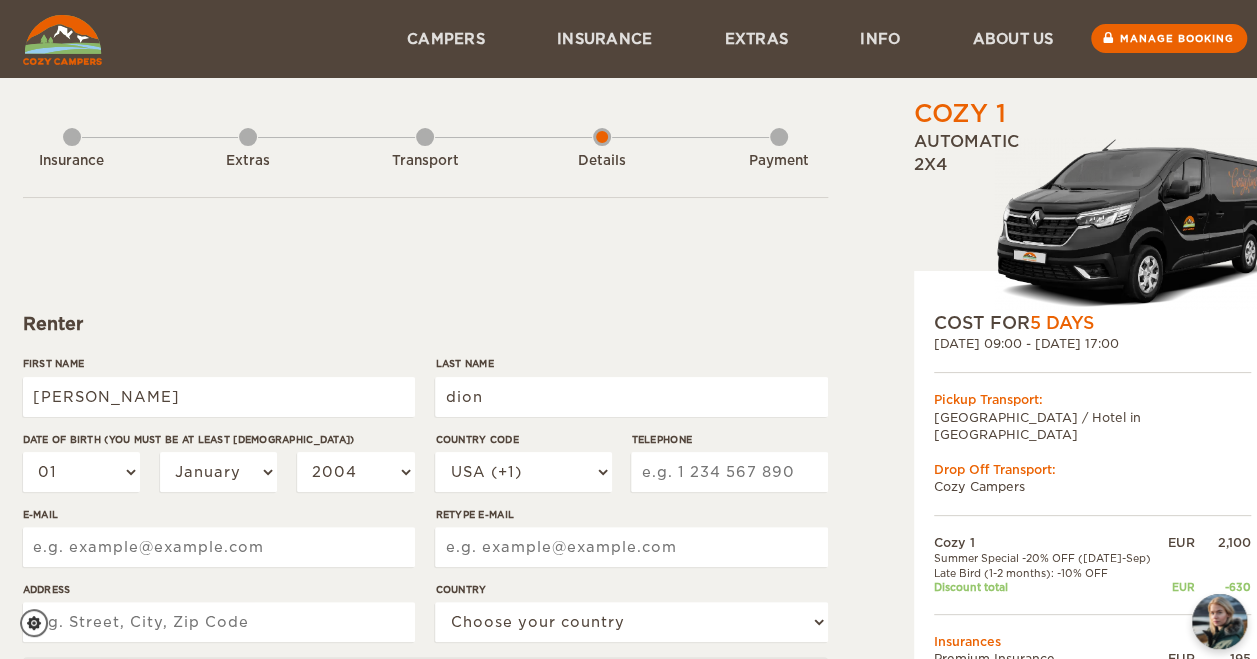 type on "4185727202" 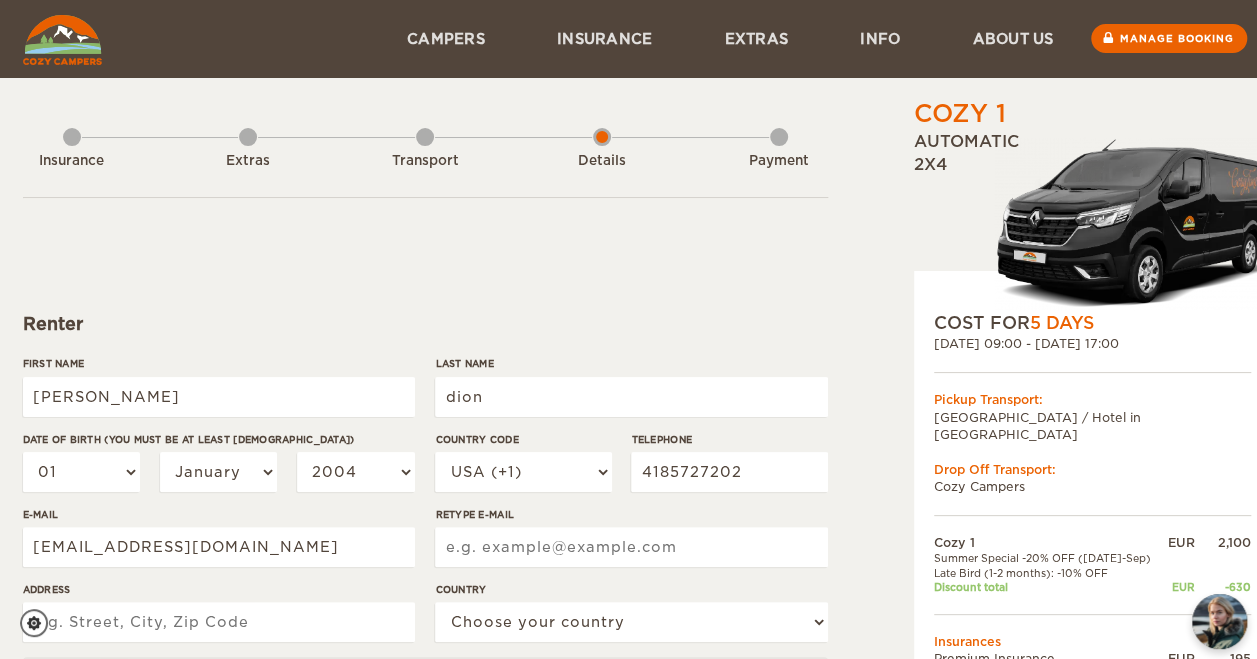 type on "georges.dion1@gmail.com" 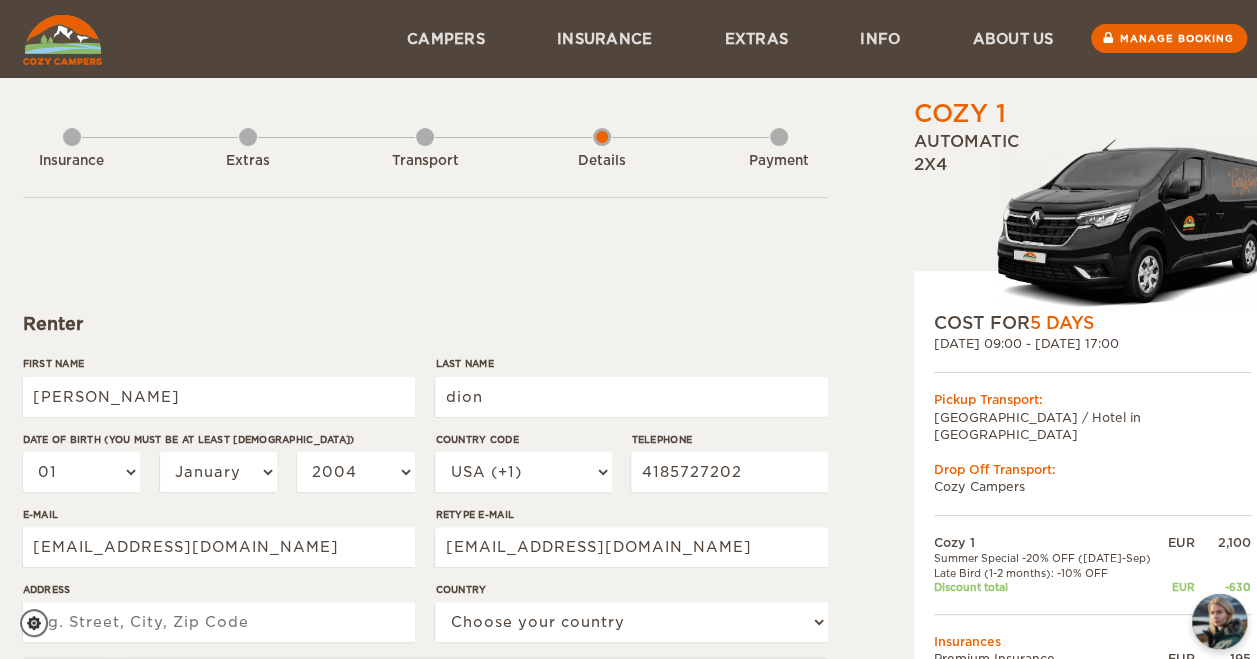 type on "11 rue Mirepoix" 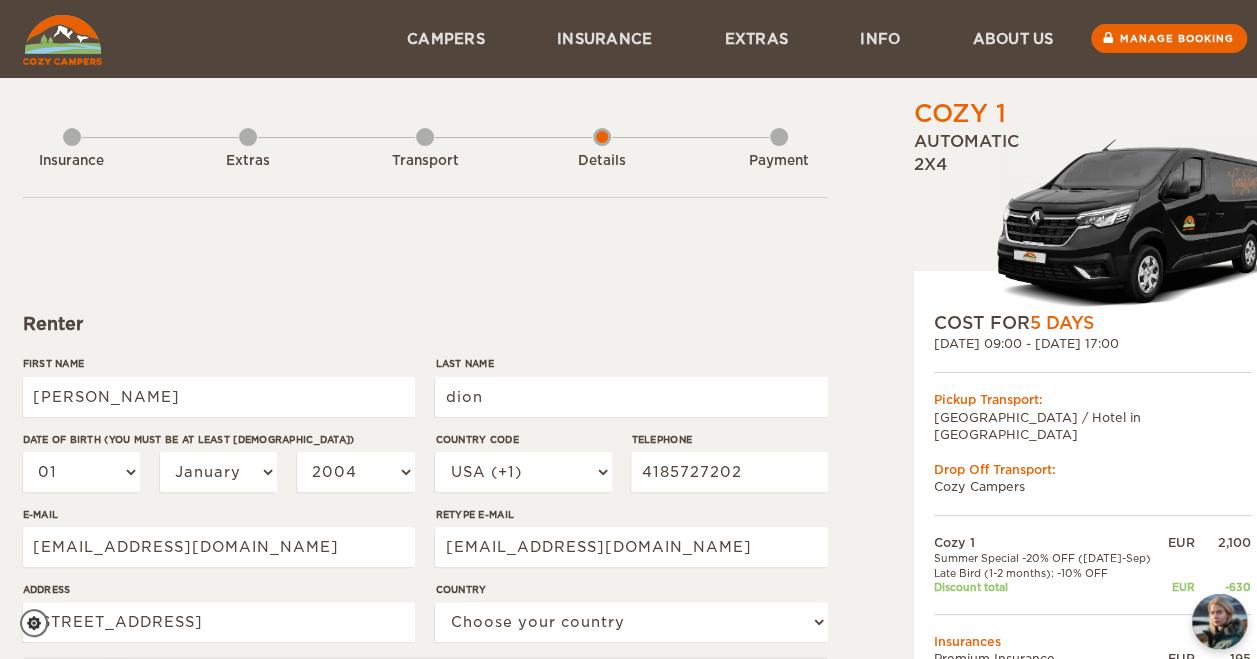 type on "R4MU779E8" 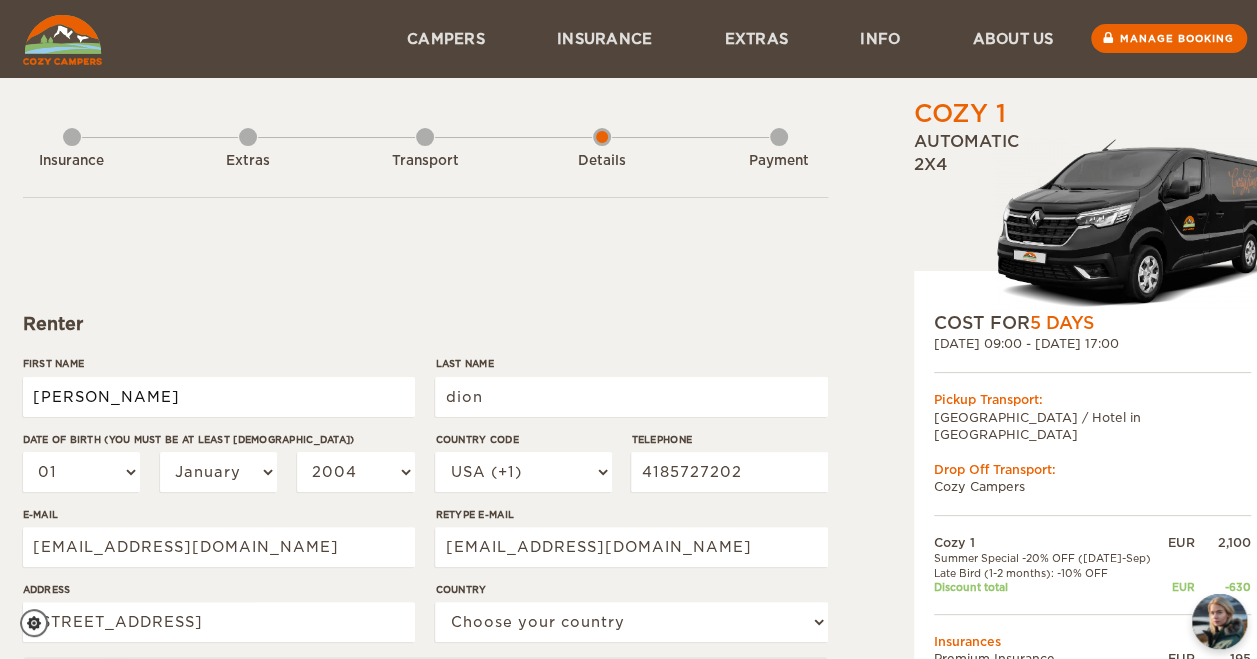 type on "georges" 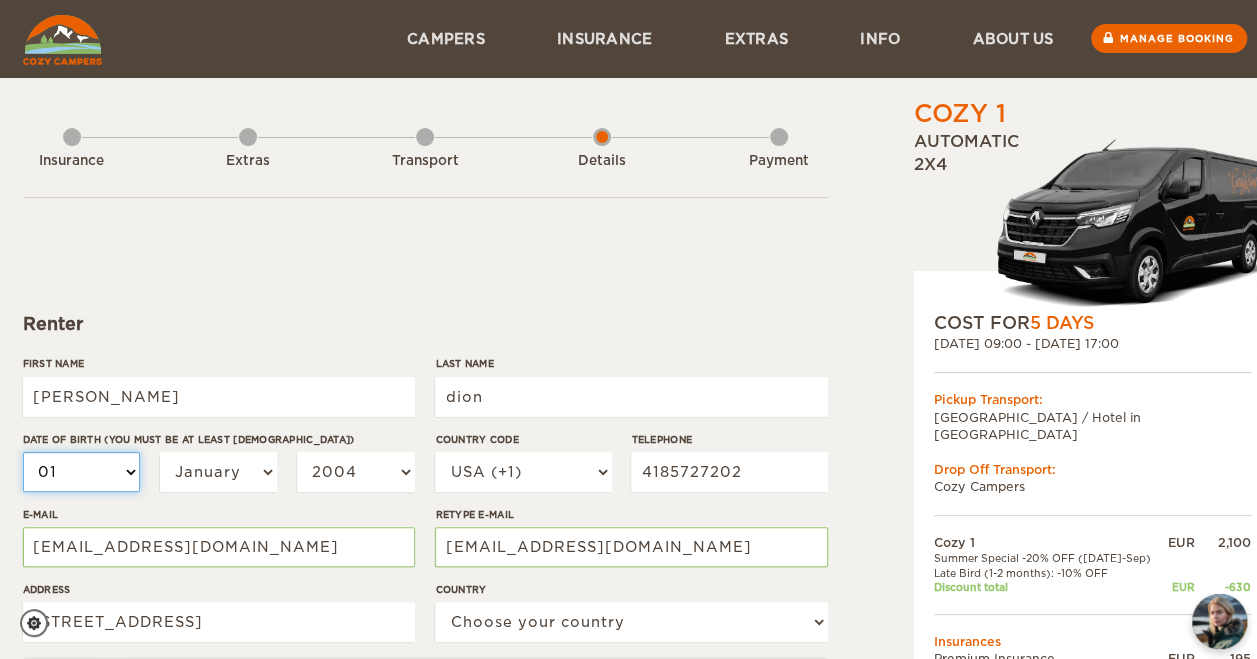 click on "01
02
03
04
05
06
07
08
09
10
11
12
13
14
15
16
17
18
19
20
21
22
23
24
25
26
27
28
29
30
31" at bounding box center [82, 472] 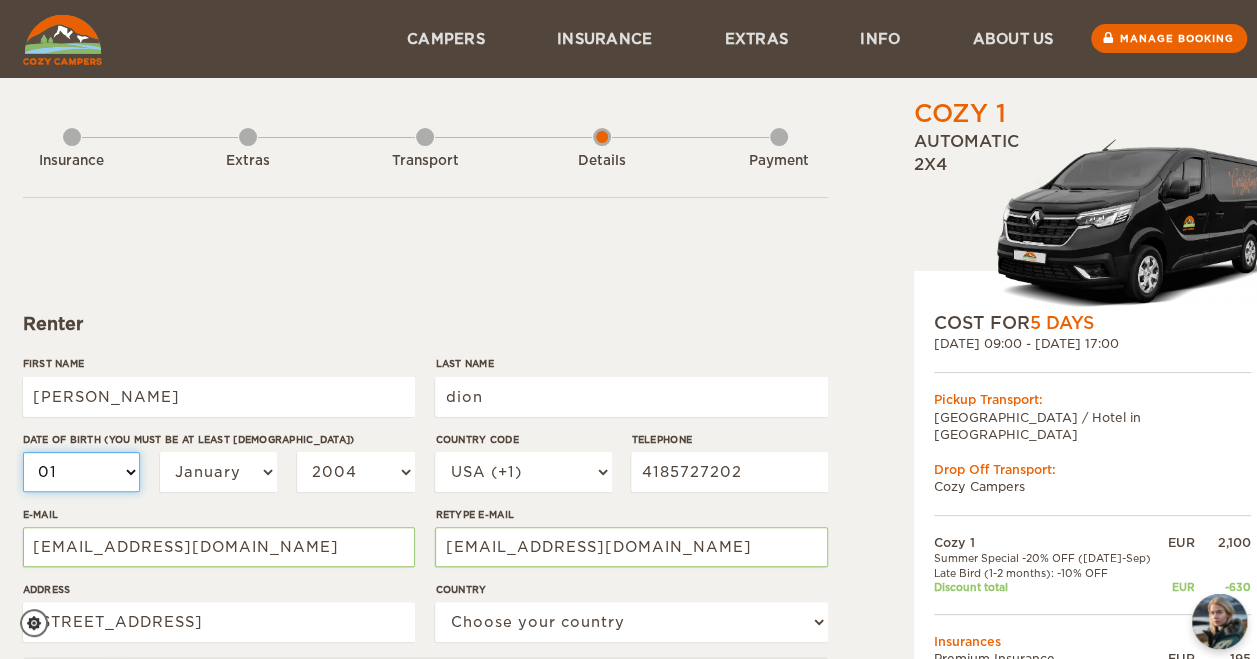 select on "05" 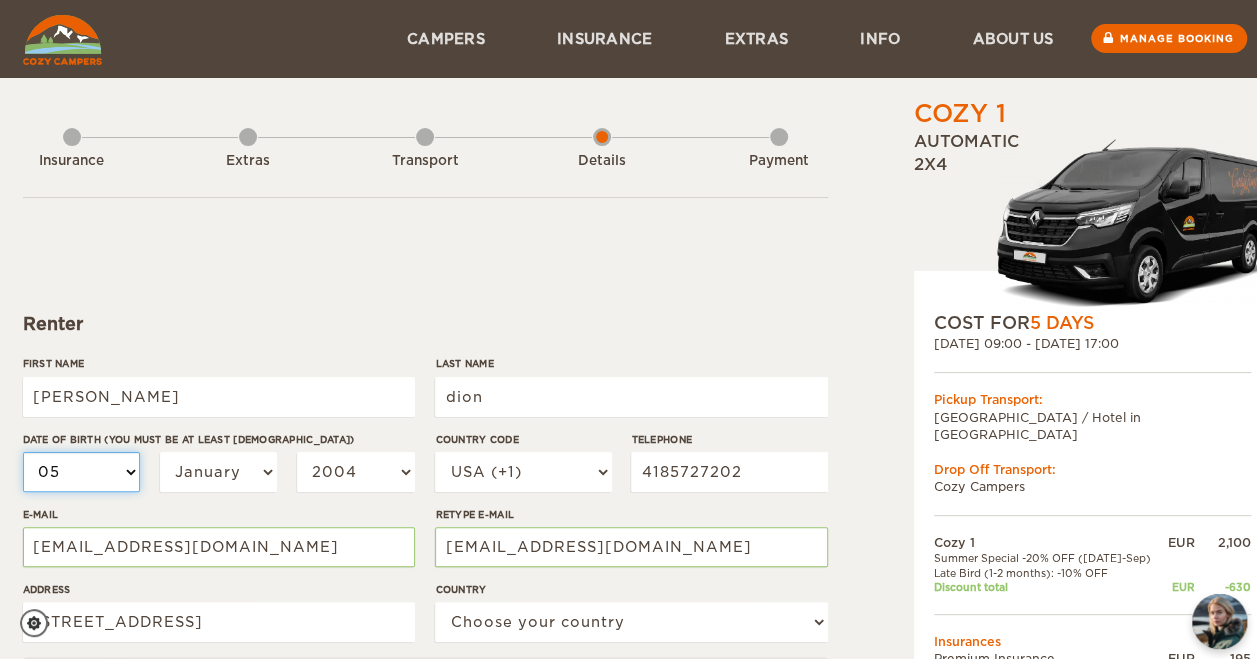click on "01
02
03
04
05
06
07
08
09
10
11
12
13
14
15
16
17
18
19
20
21
22
23
24
25
26
27
28
29
30
31" at bounding box center (82, 472) 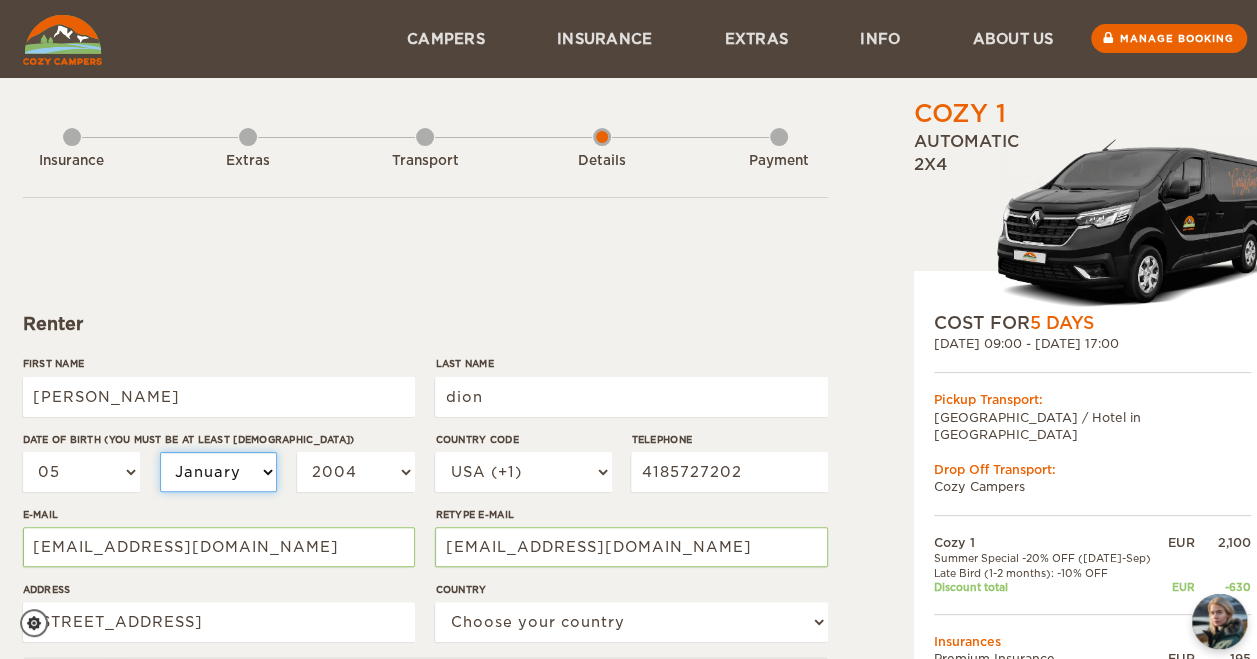click on "January
February
March
April
May
June
July
August
September
October
November
December" at bounding box center (219, 472) 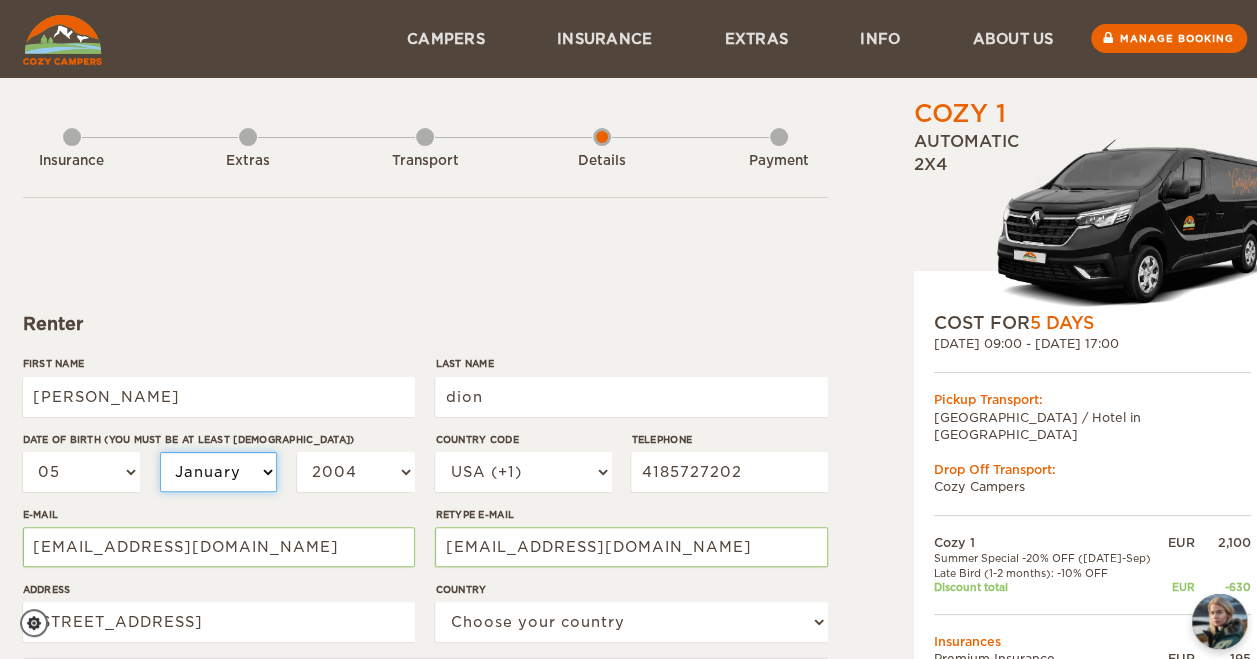 select on "02" 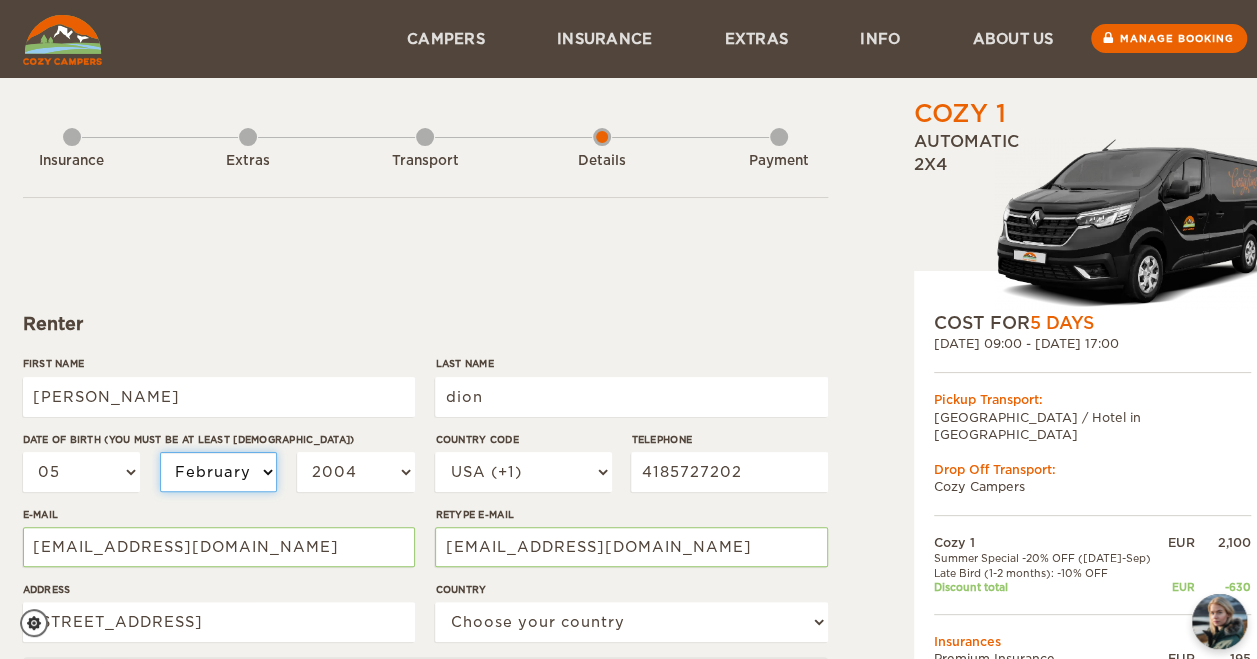 click on "January
February
March
April
May
June
July
August
September
October
November
December" at bounding box center [219, 472] 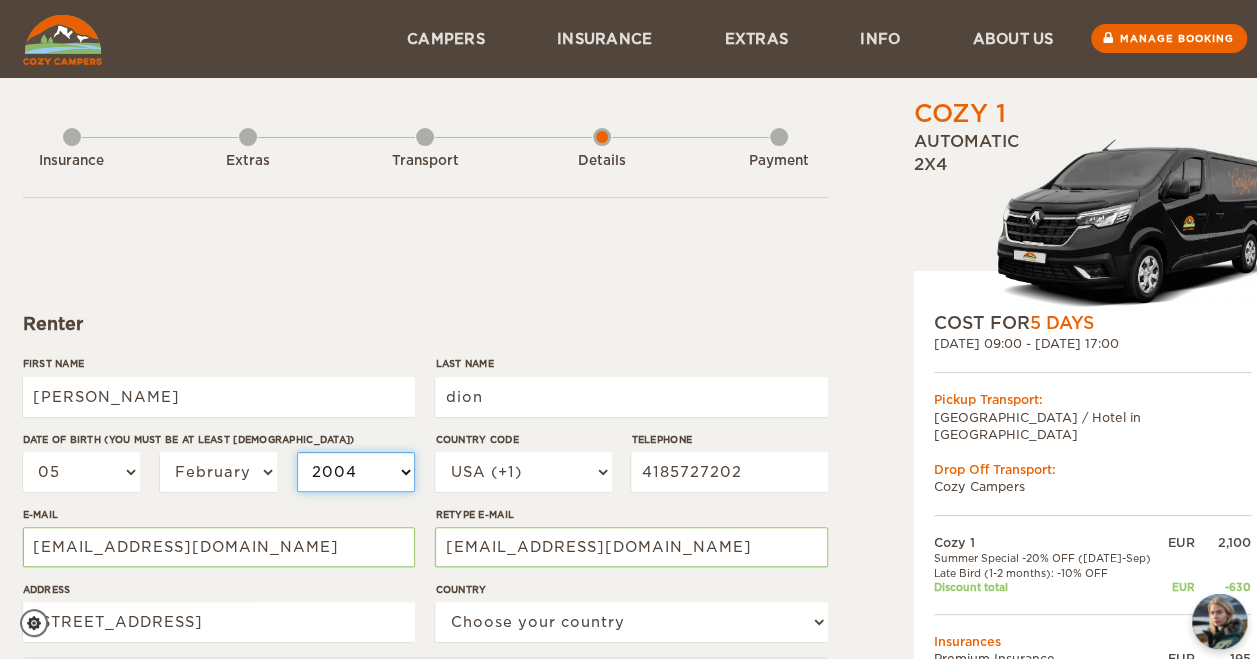 click on "2004 2003 2002 2001 2000 1999 1998 1997 1996 1995 1994 1993 1992 1991 1990 1989 1988 1987 1986 1985 1984 1983 1982 1981 1980 1979 1978 1977 1976 1975 1974 1973 1972 1971 1970 1969 1968 1967 1966 1965 1964 1963 1962 1961 1960 1959 1958 1957 1956 1955 1954 1953 1952 1951 1950 1949 1948 1947 1946 1945 1944 1943 1942 1941 1940 1939 1938 1937 1936 1935 1934 1933 1932 1931 1930 1929 1928 1927 1926 1925 1924 1923 1922 1921 1920 1919 1918 1917 1916 1915 1914 1913 1912 1911 1910 1909 1908 1907 1906 1905 1904 1903 1902 1901 1900 1899 1898 1897 1896 1895 1894 1893 1892 1891 1890 1889 1888 1887 1886 1885 1884 1883 1882 1881 1880 1879 1878 1877 1876 1875" at bounding box center [356, 472] 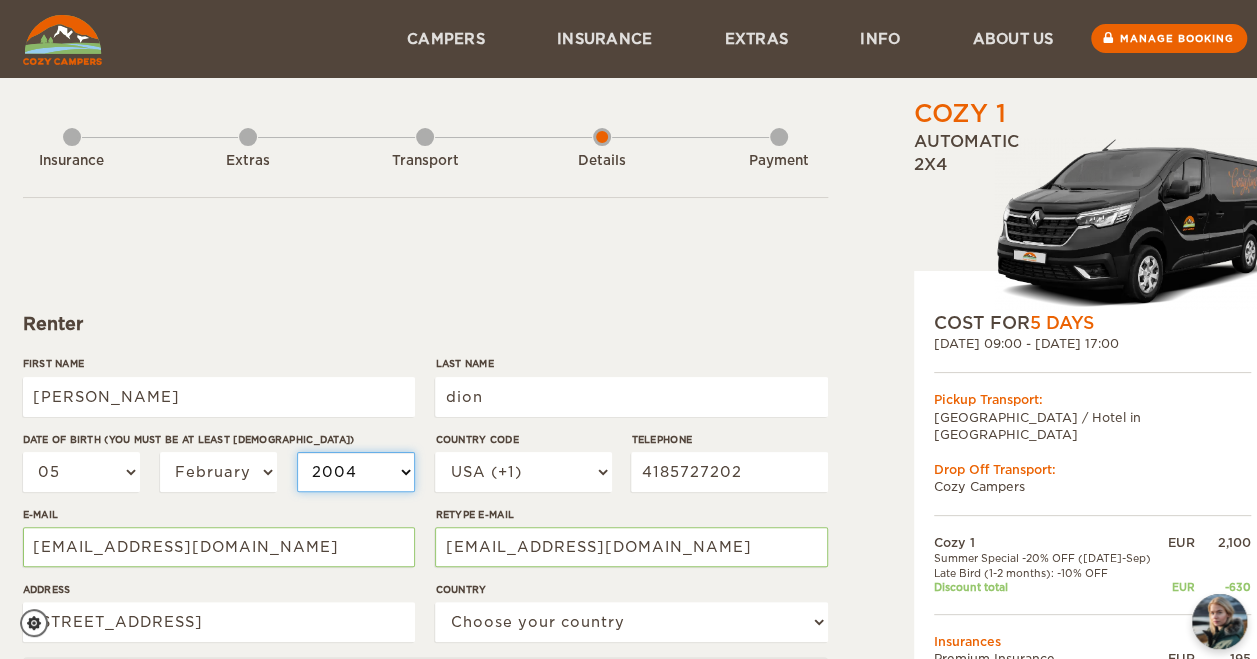 select on "1967" 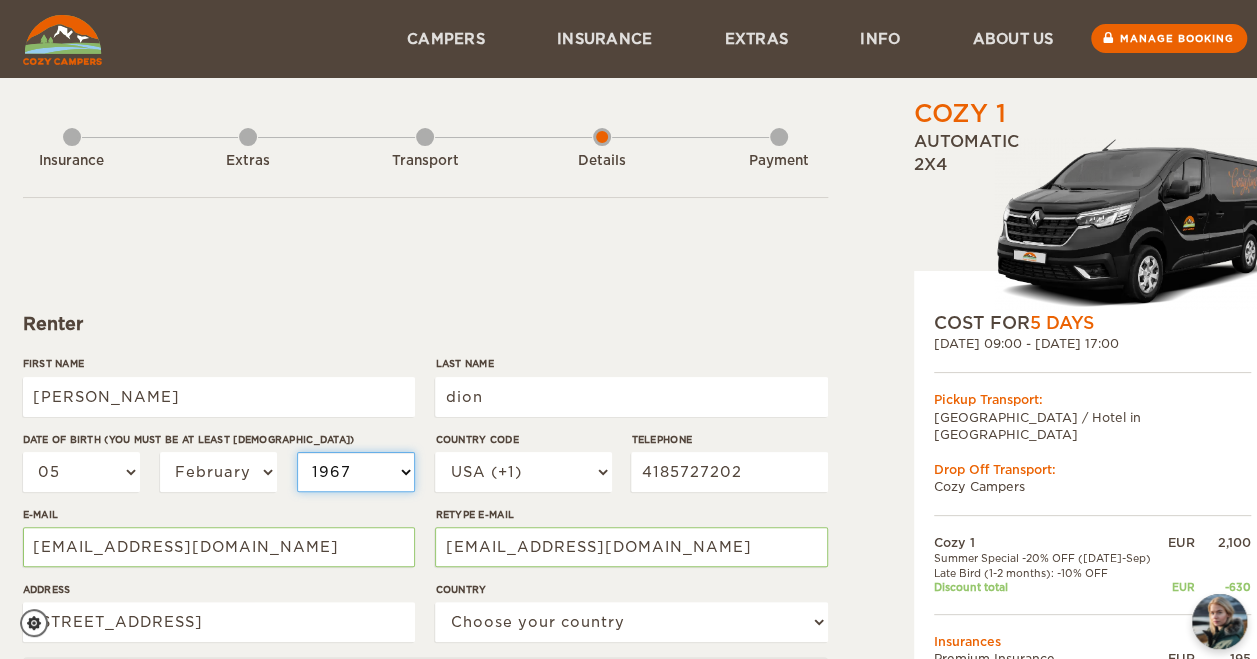 click on "2004 2003 2002 2001 2000 1999 1998 1997 1996 1995 1994 1993 1992 1991 1990 1989 1988 1987 1986 1985 1984 1983 1982 1981 1980 1979 1978 1977 1976 1975 1974 1973 1972 1971 1970 1969 1968 1967 1966 1965 1964 1963 1962 1961 1960 1959 1958 1957 1956 1955 1954 1953 1952 1951 1950 1949 1948 1947 1946 1945 1944 1943 1942 1941 1940 1939 1938 1937 1936 1935 1934 1933 1932 1931 1930 1929 1928 1927 1926 1925 1924 1923 1922 1921 1920 1919 1918 1917 1916 1915 1914 1913 1912 1911 1910 1909 1908 1907 1906 1905 1904 1903 1902 1901 1900 1899 1898 1897 1896 1895 1894 1893 1892 1891 1890 1889 1888 1887 1886 1885 1884 1883 1882 1881 1880 1879 1878 1877 1876 1875" at bounding box center (356, 472) 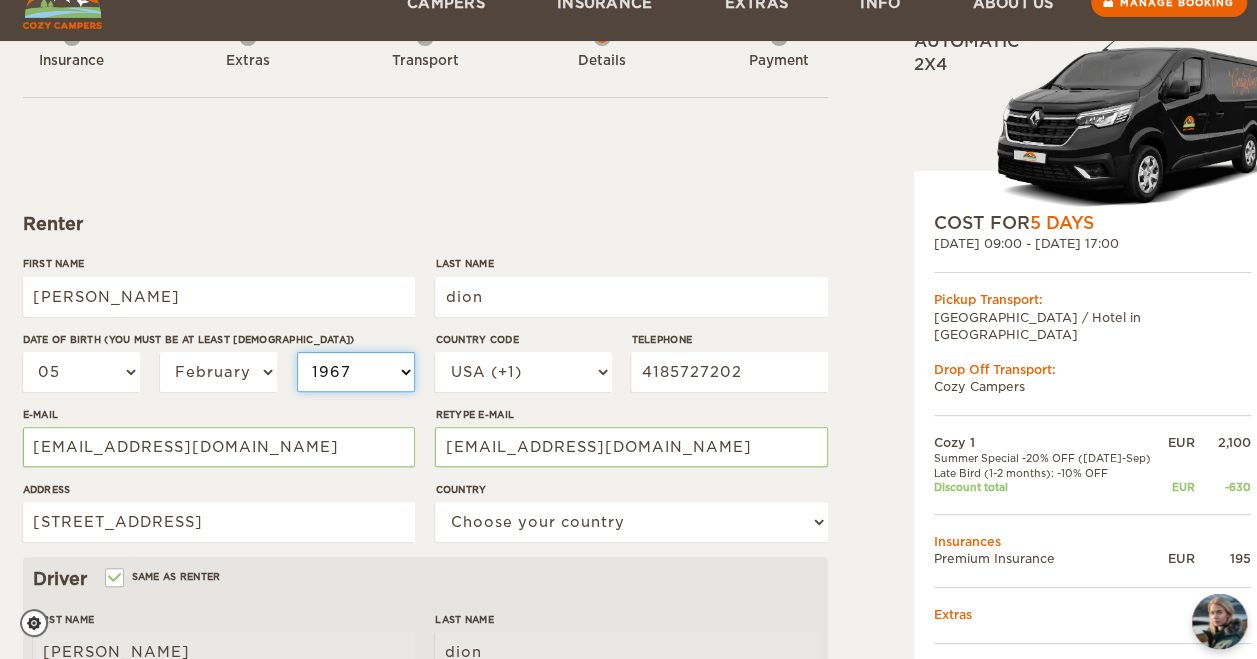 scroll, scrollTop: 200, scrollLeft: 0, axis: vertical 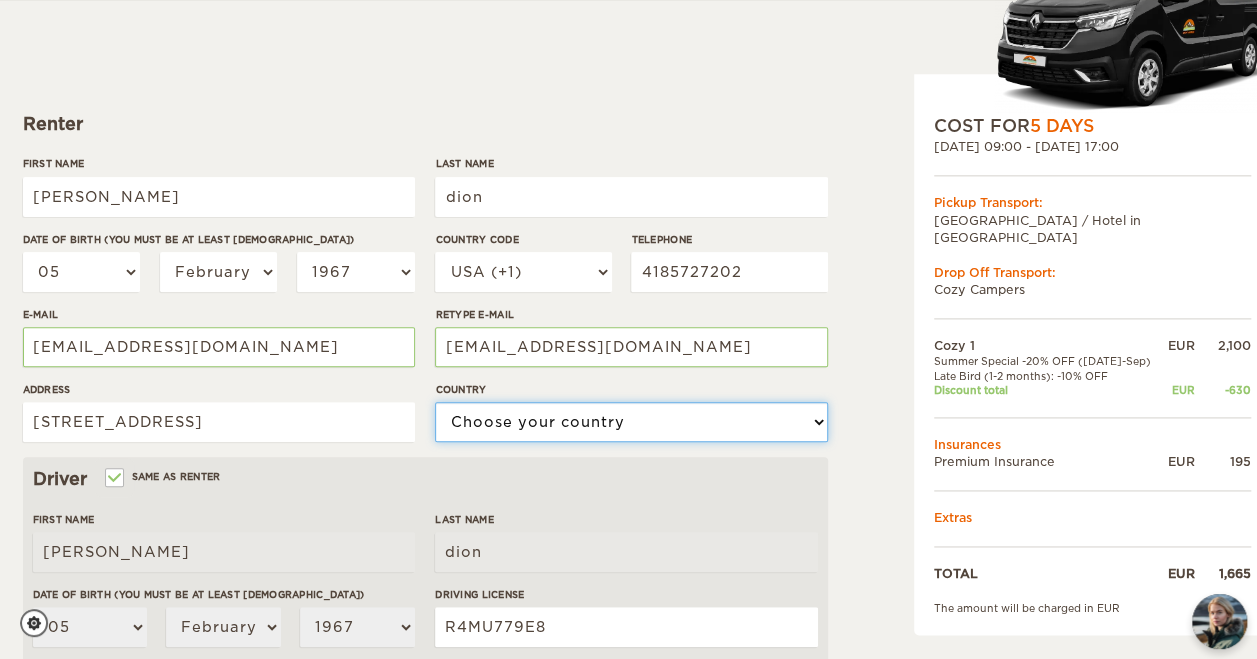 click on "Choose your country
United States
United Kingdom
Germany
Afghanistan Albania Algeria American Samoa Andorra Angola Anguilla Antarctica Antigua and Barbuda Argentina Armenia Aruba Australia Austria Azerbaijan Bahamas Bahrain Bangladesh Barbados Belarus Belgium Belize Benin Bermuda Bhutan Bolivia Bosnia and Herzegovina Botswana Brazil British Virgin Islands Brunei Bulgaria Burkina Faso Burma (Myanmar) Burundi Cambodia Cameroon Canada Cape Verde Cayman Islands Central African Republic Chad Chile China Christmas Island Cocos (Keeling) Islands Colombia Comoros Cook Islands Costa Rica Croatia Cuba Cyprus Czech Republic Democratic Republic of the Congo Denmark Djibouti Dominica Dominican Republic Ecuador Egypt El Salvador Equatorial Guinea Eritrea Estonia Ethiopia Falkland Islands Faroe Islands Fiji Finland France French Polynesia Gabon Gambia Gaza Strip Georgia Germany Ghana Gibraltar Greece Greenland Grenada Guam Guatemala Guinea Guinea-Bissau Guyana Haiti Holy See (Vatican City)" at bounding box center [631, 422] 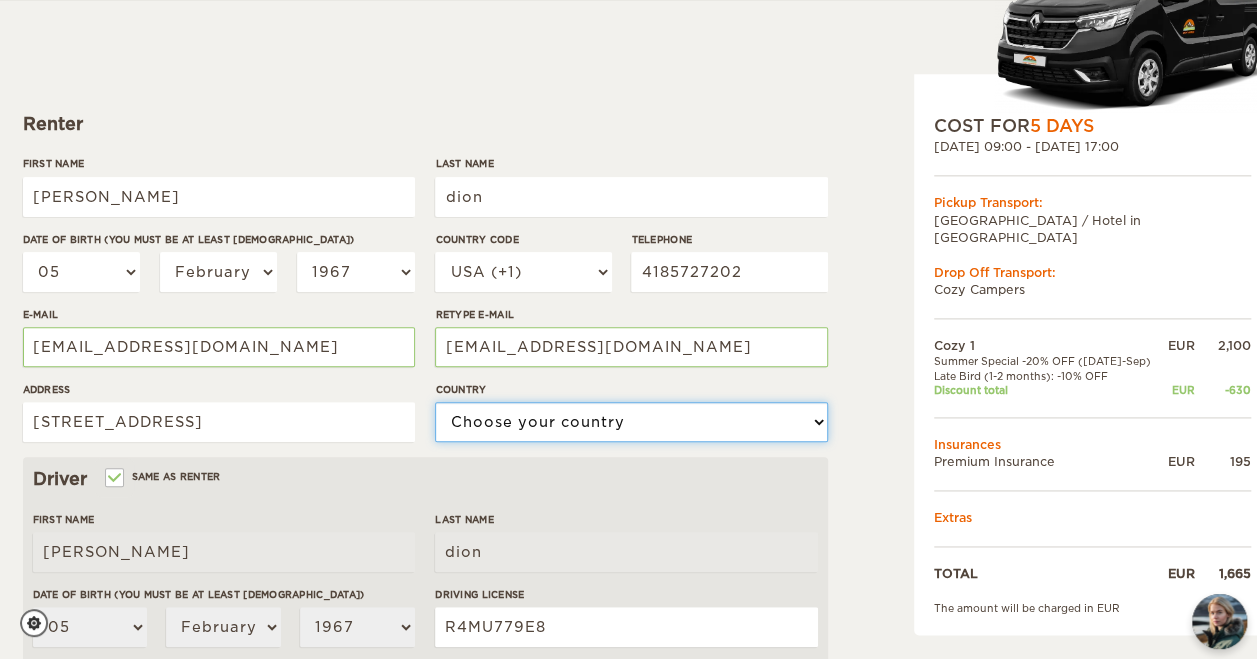 select on "38" 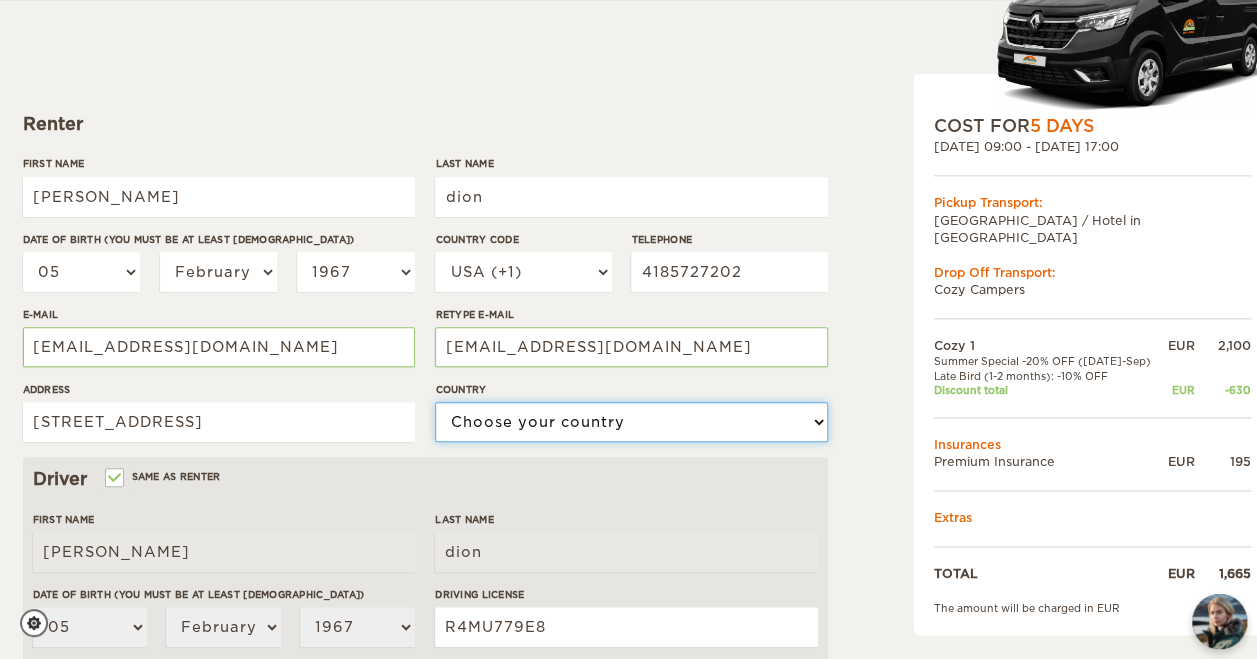 click on "Choose your country
United States
United Kingdom
Germany
Afghanistan Albania Algeria American Samoa Andorra Angola Anguilla Antarctica Antigua and Barbuda Argentina Armenia Aruba Australia Austria Azerbaijan Bahamas Bahrain Bangladesh Barbados Belarus Belgium Belize Benin Bermuda Bhutan Bolivia Bosnia and Herzegovina Botswana Brazil British Virgin Islands Brunei Bulgaria Burkina Faso Burma (Myanmar) Burundi Cambodia Cameroon Canada Cape Verde Cayman Islands Central African Republic Chad Chile China Christmas Island Cocos (Keeling) Islands Colombia Comoros Cook Islands Costa Rica Croatia Cuba Cyprus Czech Republic Democratic Republic of the Congo Denmark Djibouti Dominica Dominican Republic Ecuador Egypt El Salvador Equatorial Guinea Eritrea Estonia Ethiopia Falkland Islands Faroe Islands Fiji Finland France French Polynesia Gabon Gambia Gaza Strip Georgia Germany Ghana Gibraltar Greece Greenland Grenada Guam Guatemala Guinea Guinea-Bissau Guyana Haiti Holy See (Vatican City)" at bounding box center [631, 422] 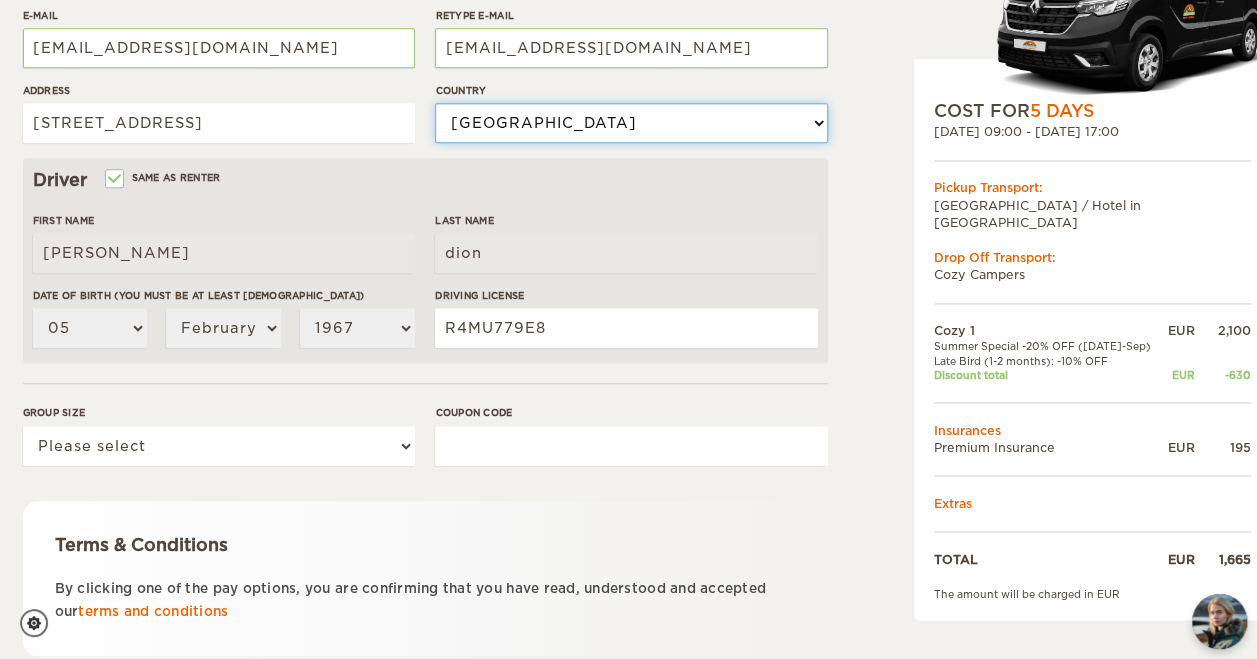 scroll, scrollTop: 500, scrollLeft: 0, axis: vertical 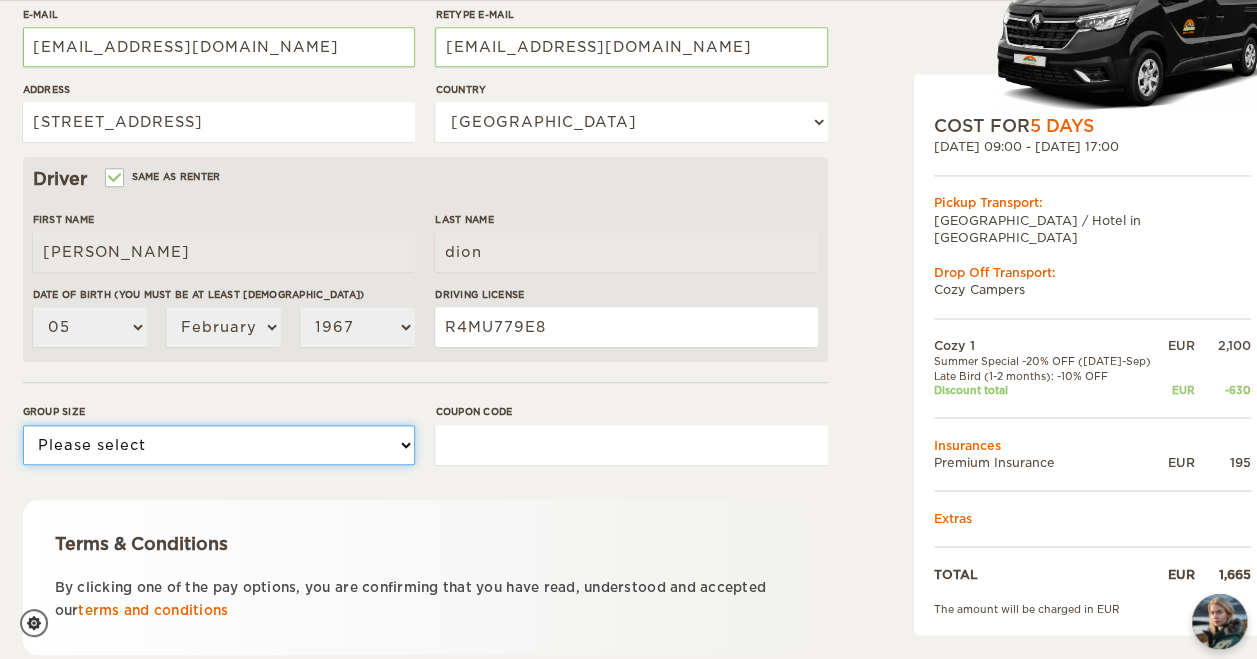 click on "Please select
1 2" at bounding box center [219, 445] 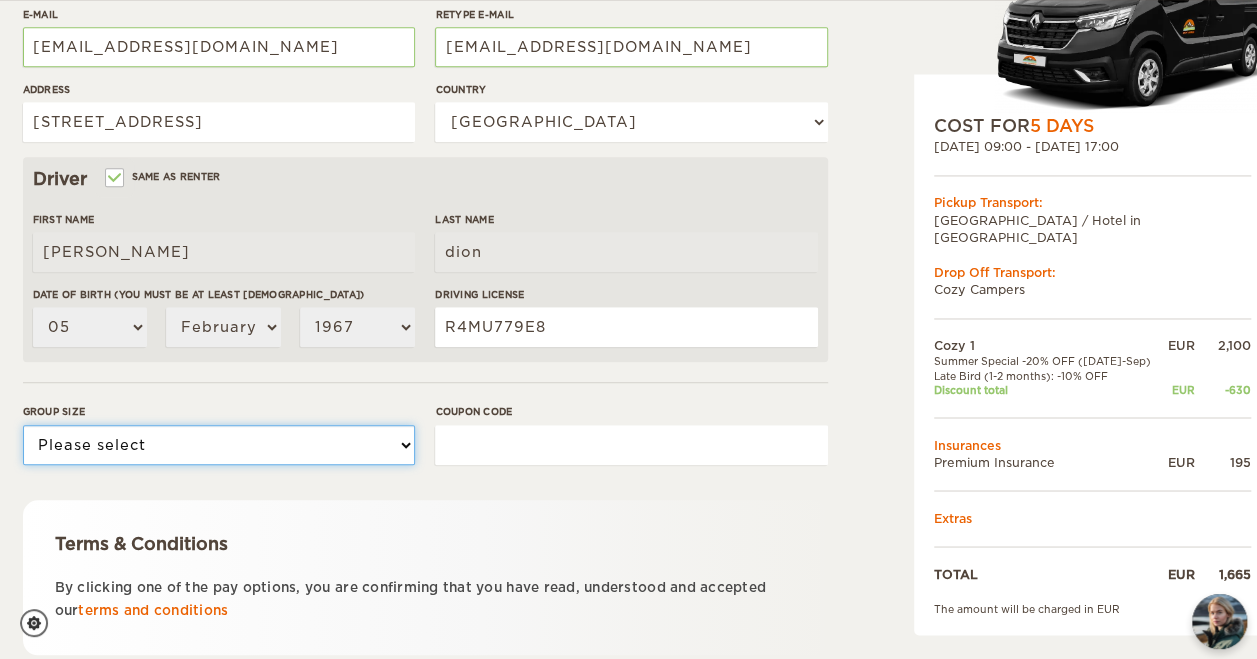 select on "2" 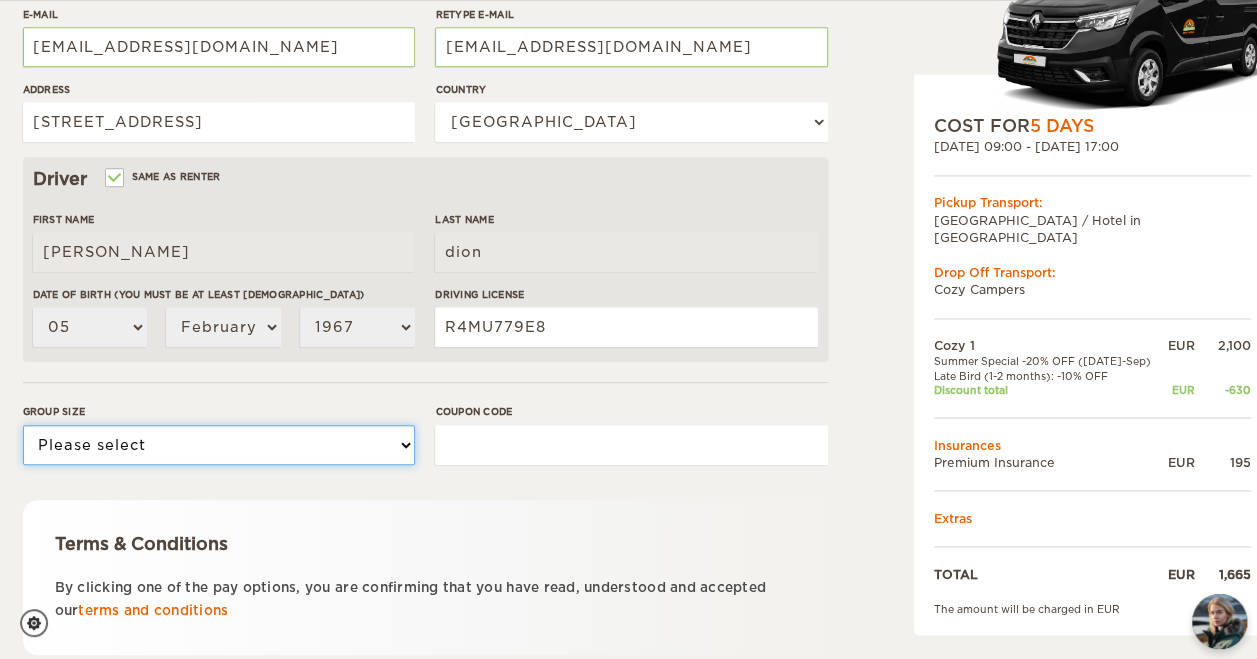 click on "Please select
1 2" at bounding box center [219, 445] 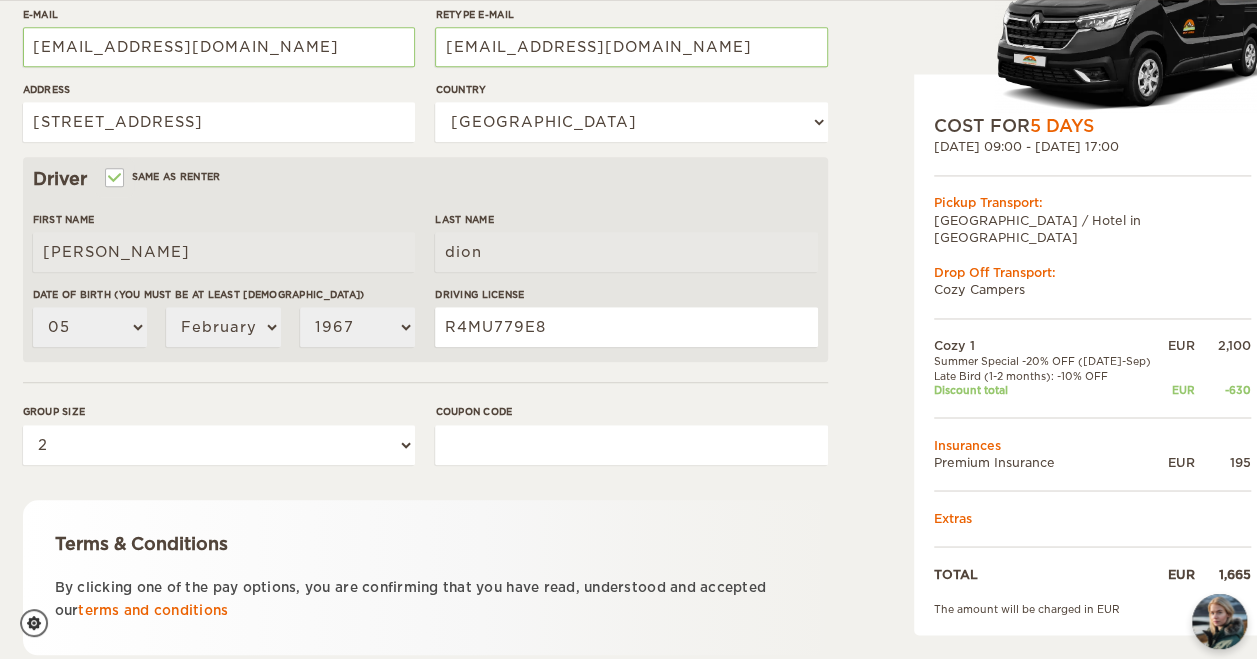 click on "Coupon code" at bounding box center (631, 445) 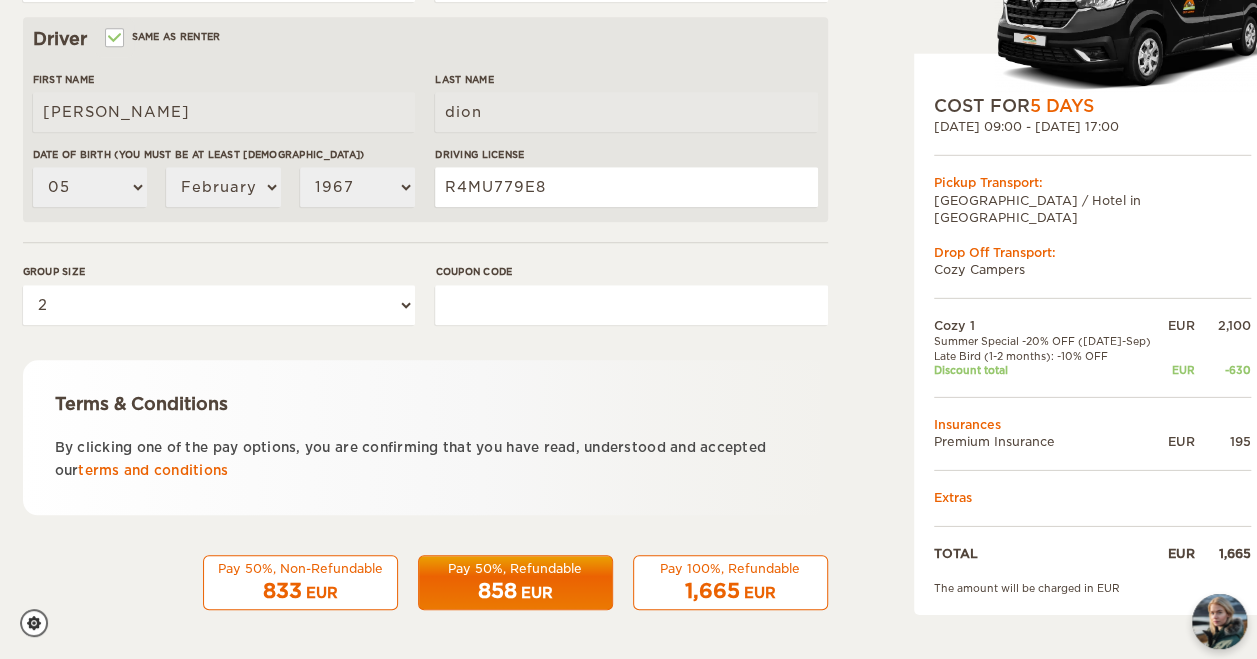 scroll, scrollTop: 640, scrollLeft: 0, axis: vertical 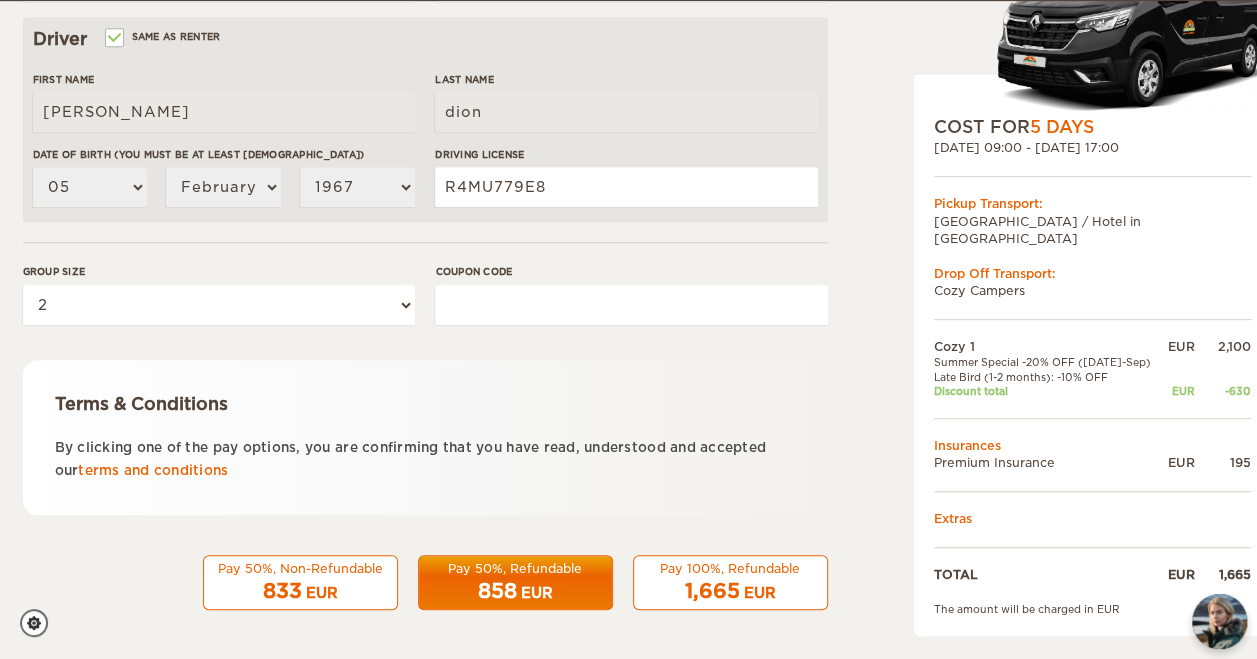 click on "858
EUR" at bounding box center (515, 591) 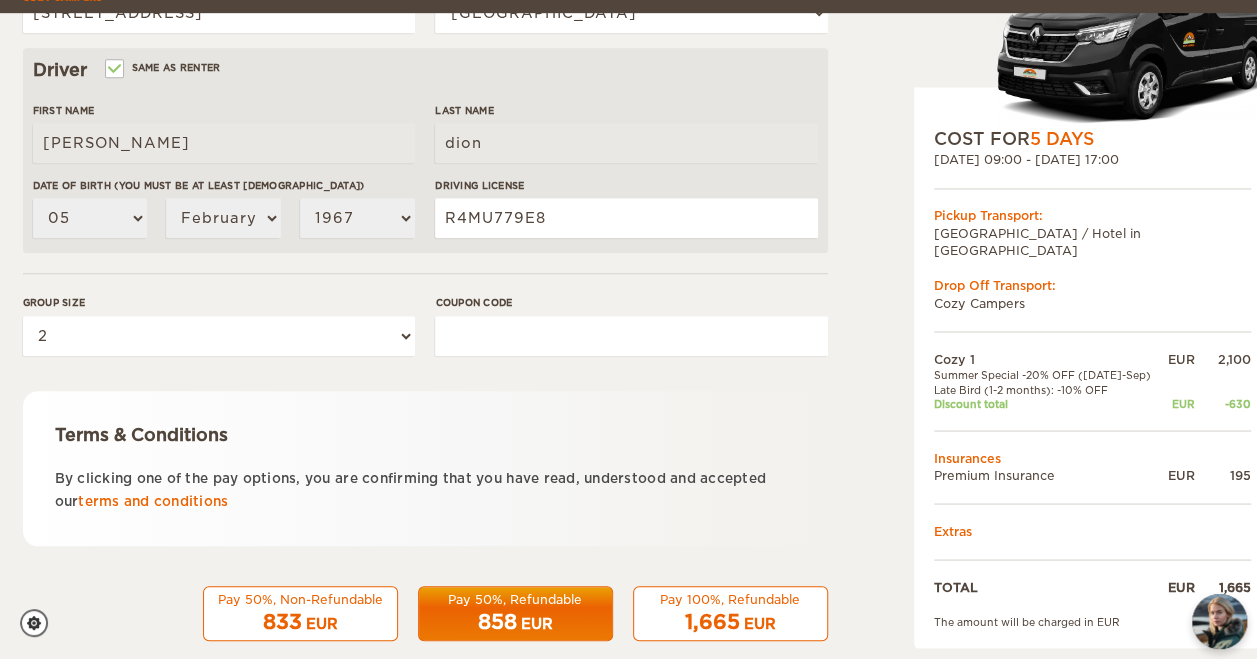scroll, scrollTop: 640, scrollLeft: 0, axis: vertical 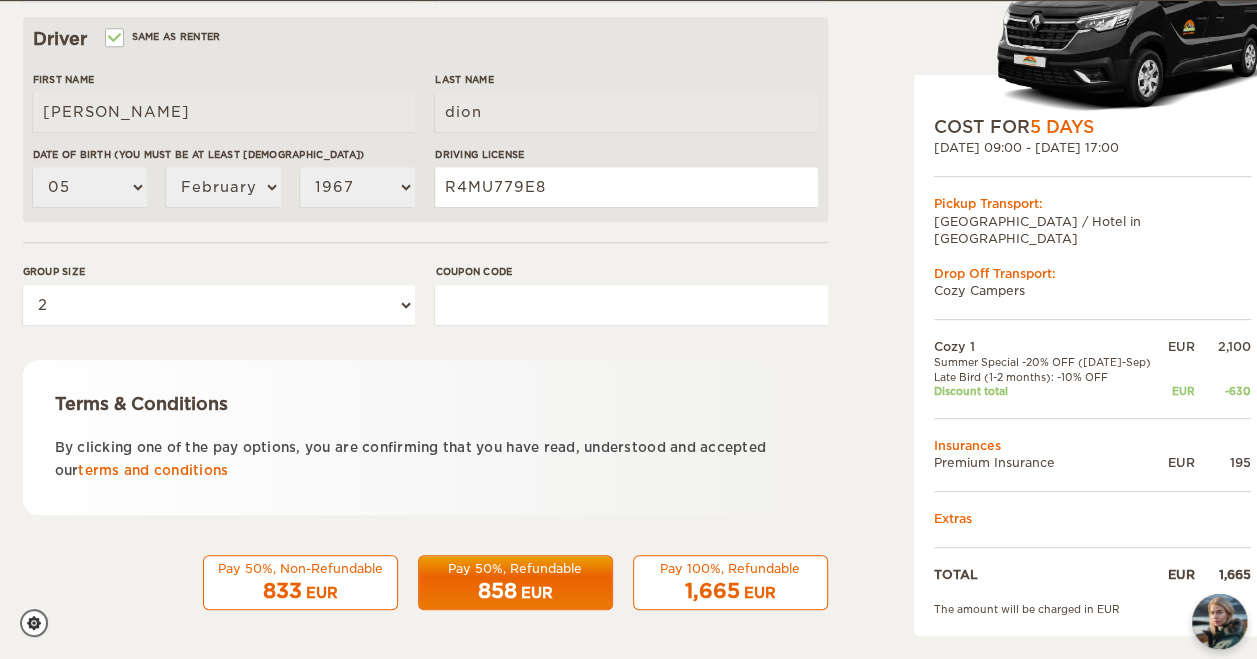 click on "Pay 50%, Refundable" at bounding box center (515, 568) 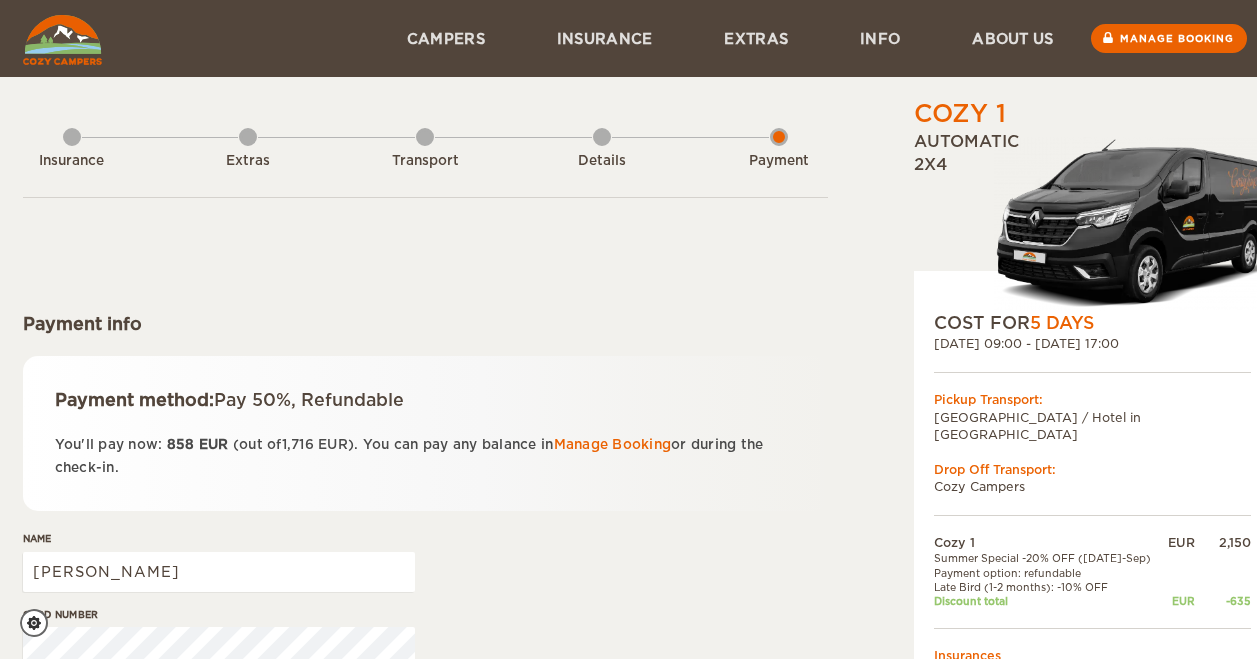 scroll, scrollTop: 0, scrollLeft: 0, axis: both 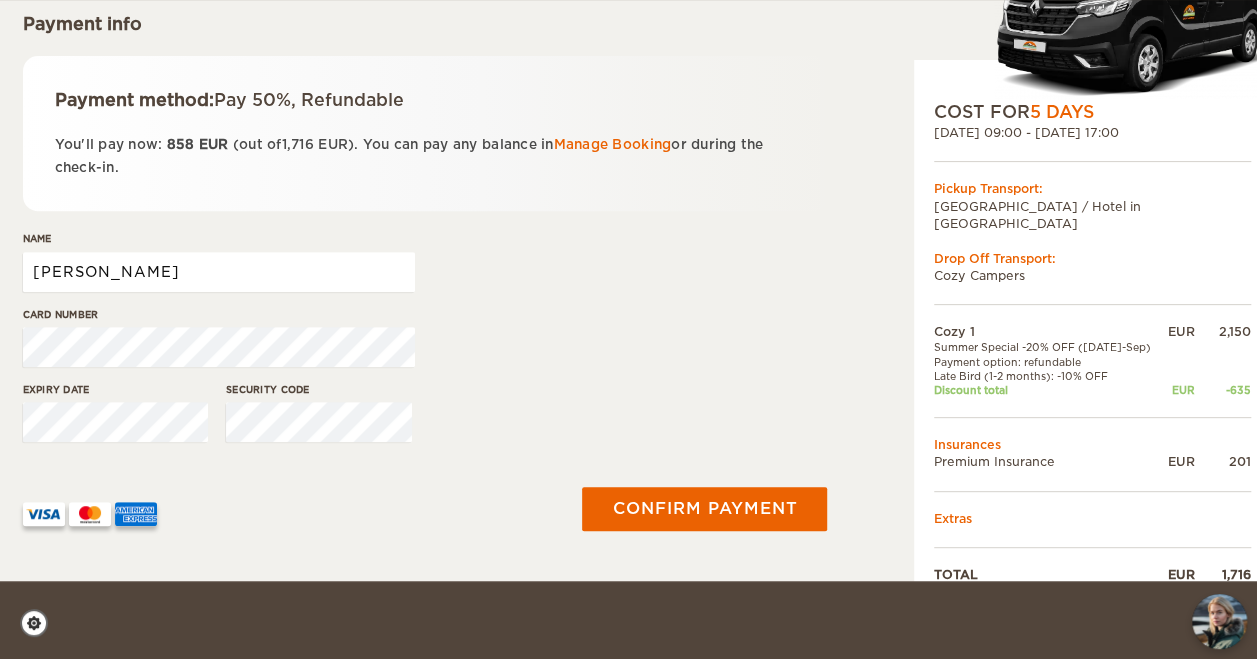 click on "[PERSON_NAME]" at bounding box center [219, 272] 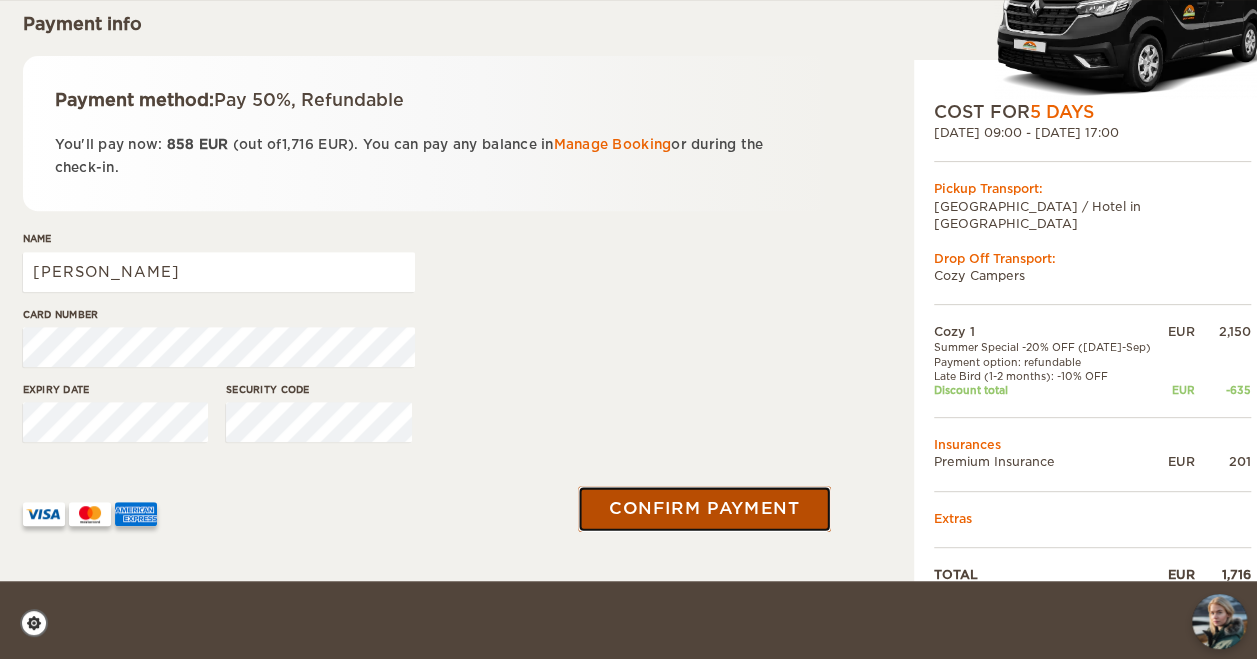 click on "Confirm payment" at bounding box center (705, 509) 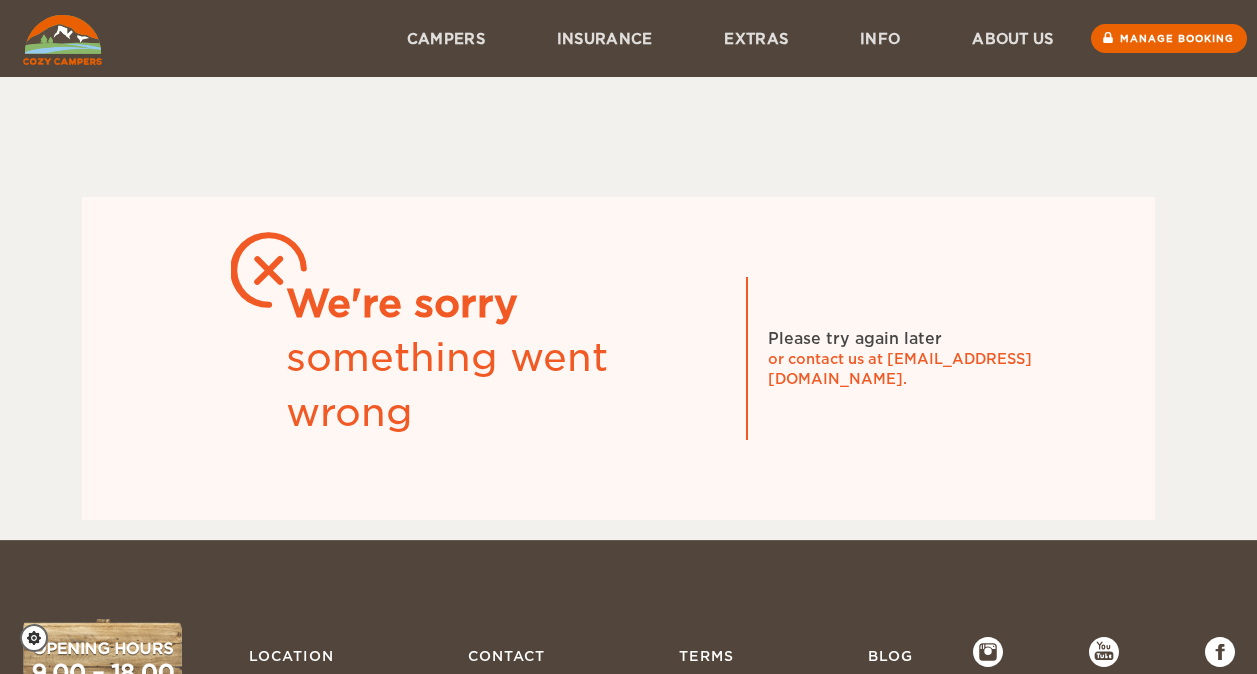 scroll, scrollTop: 0, scrollLeft: 0, axis: both 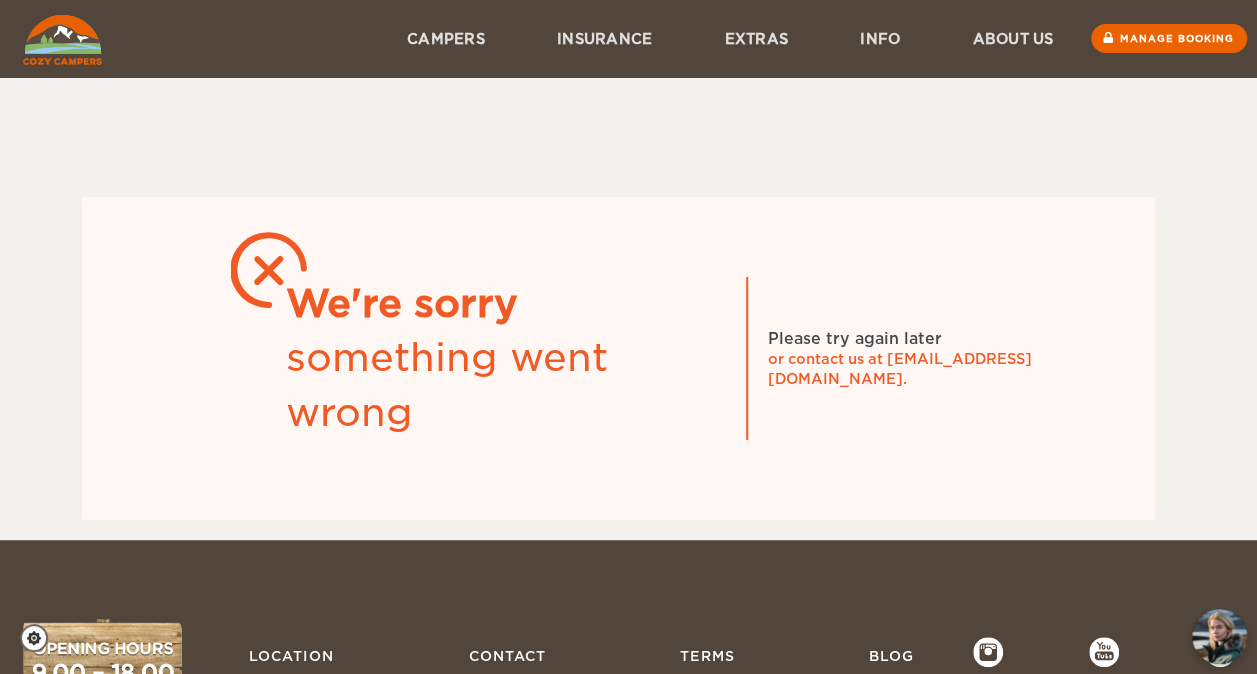 click on "or contact us at info@cozycampers.is." at bounding box center (918, 369) 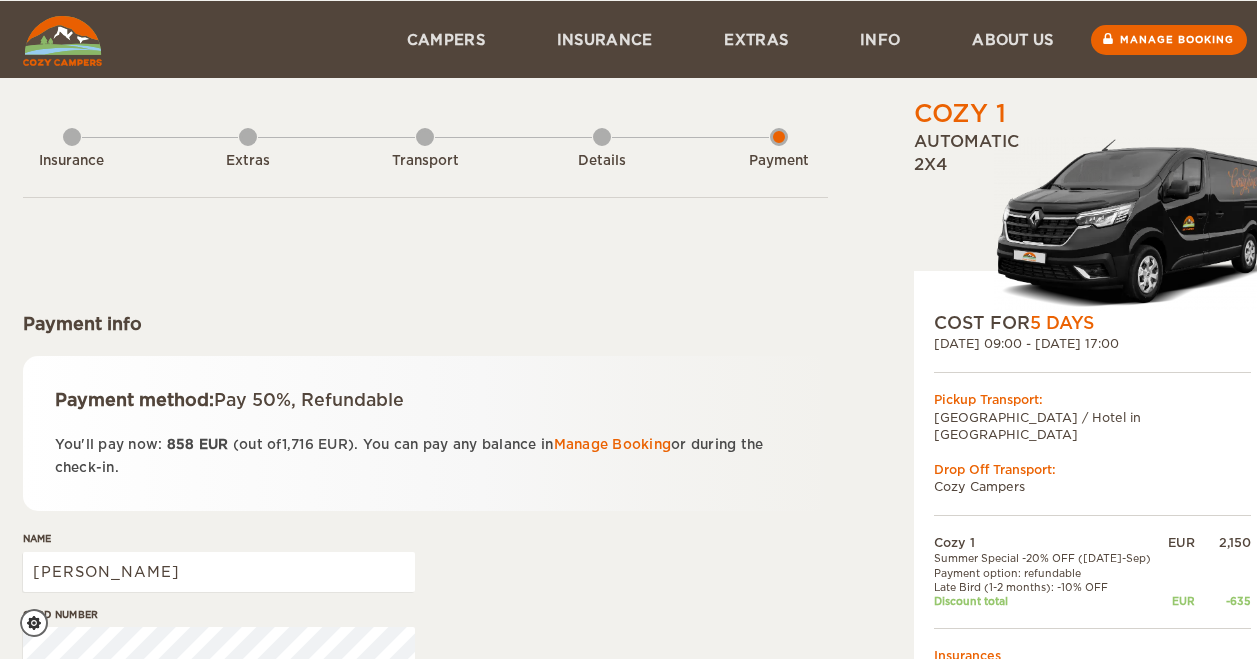 scroll, scrollTop: 230, scrollLeft: 0, axis: vertical 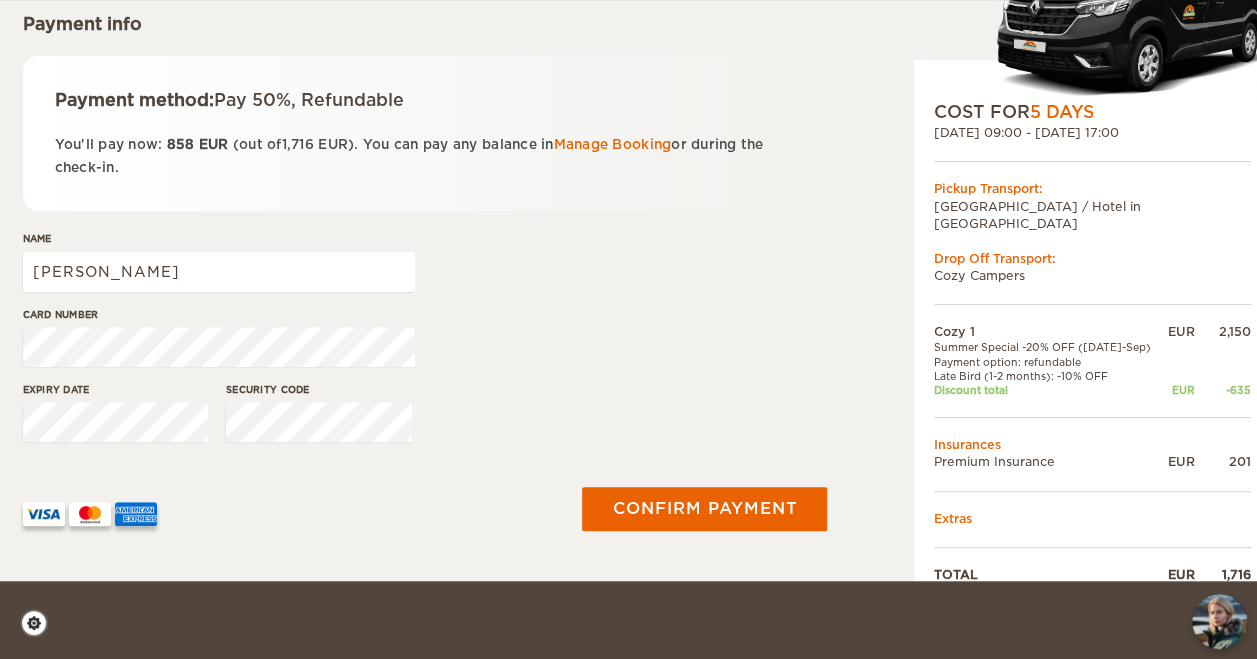 click on "Name
georges" at bounding box center [425, 268] 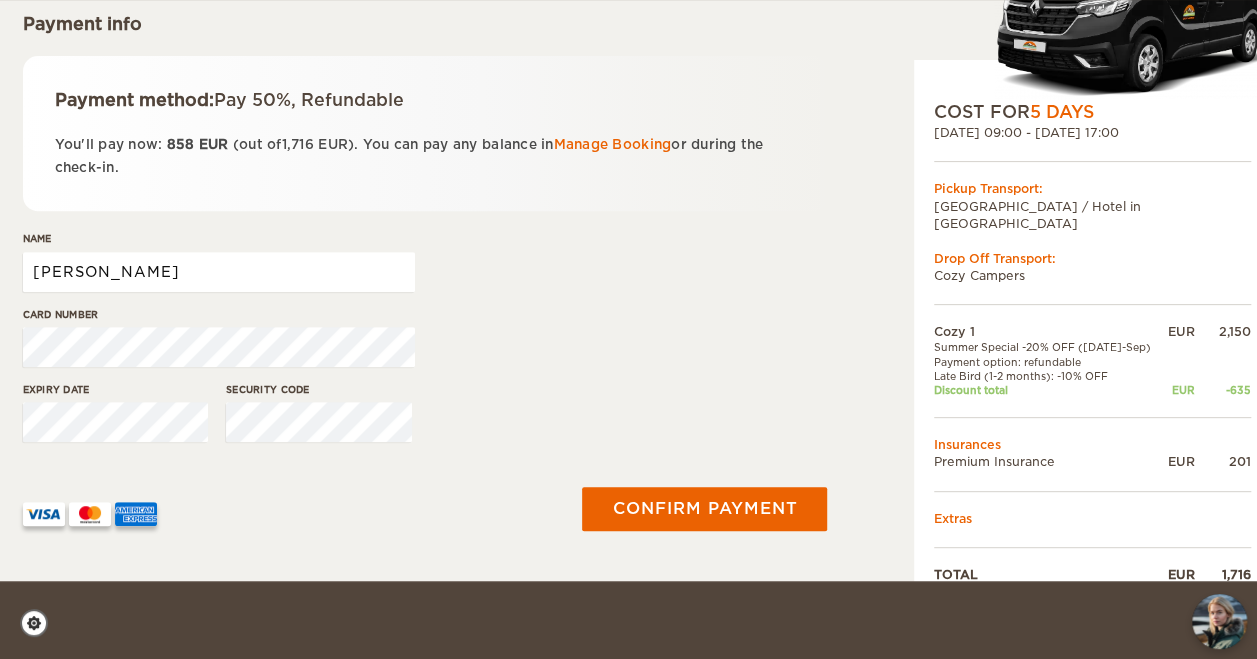 click on "[PERSON_NAME]" at bounding box center (219, 272) 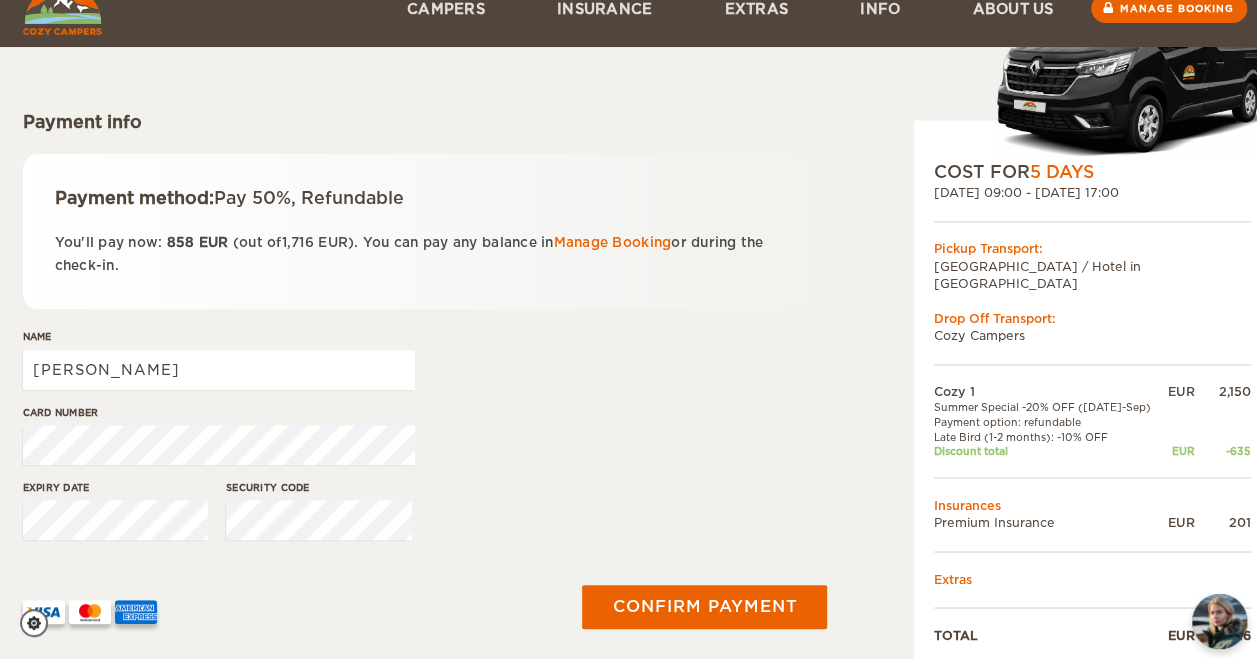 scroll, scrollTop: 251, scrollLeft: 0, axis: vertical 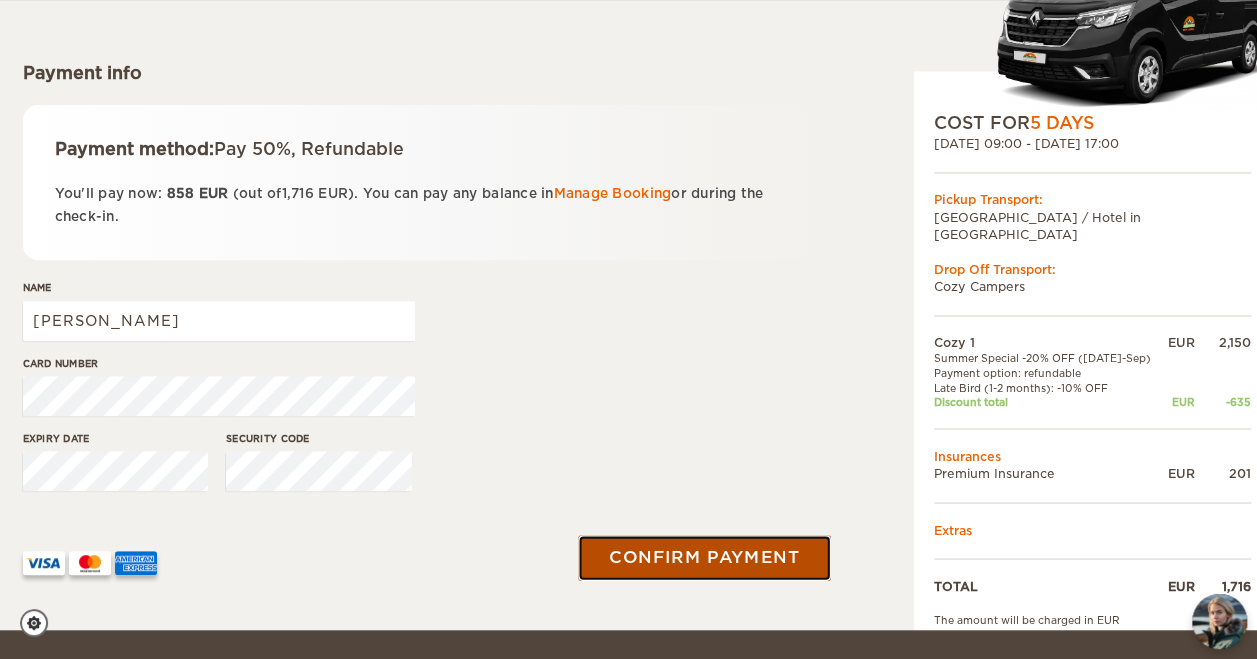 click on "Confirm payment" at bounding box center (705, 558) 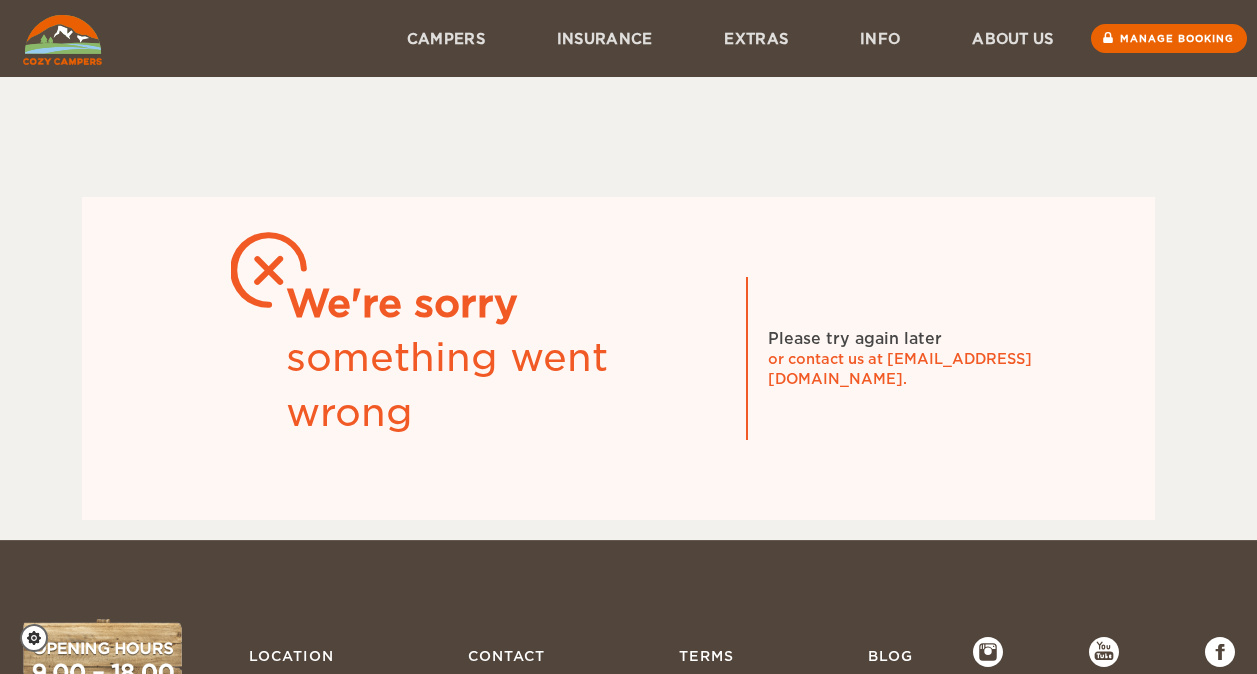 scroll, scrollTop: 0, scrollLeft: 0, axis: both 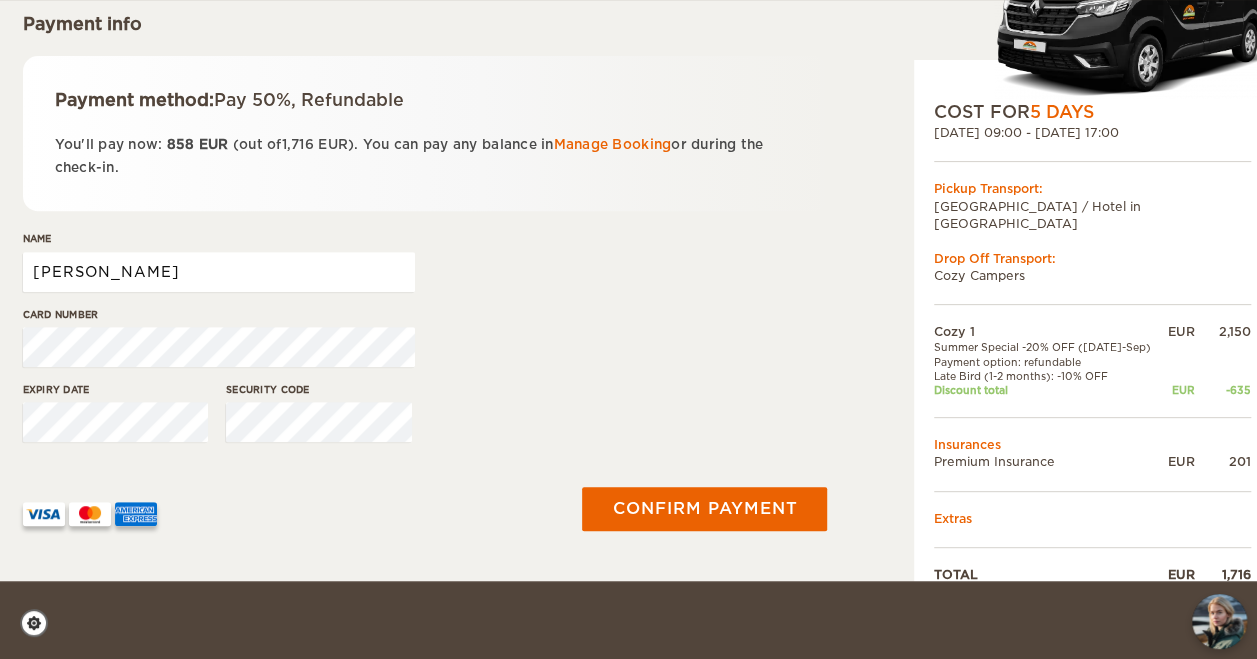 click on "georges" at bounding box center (219, 272) 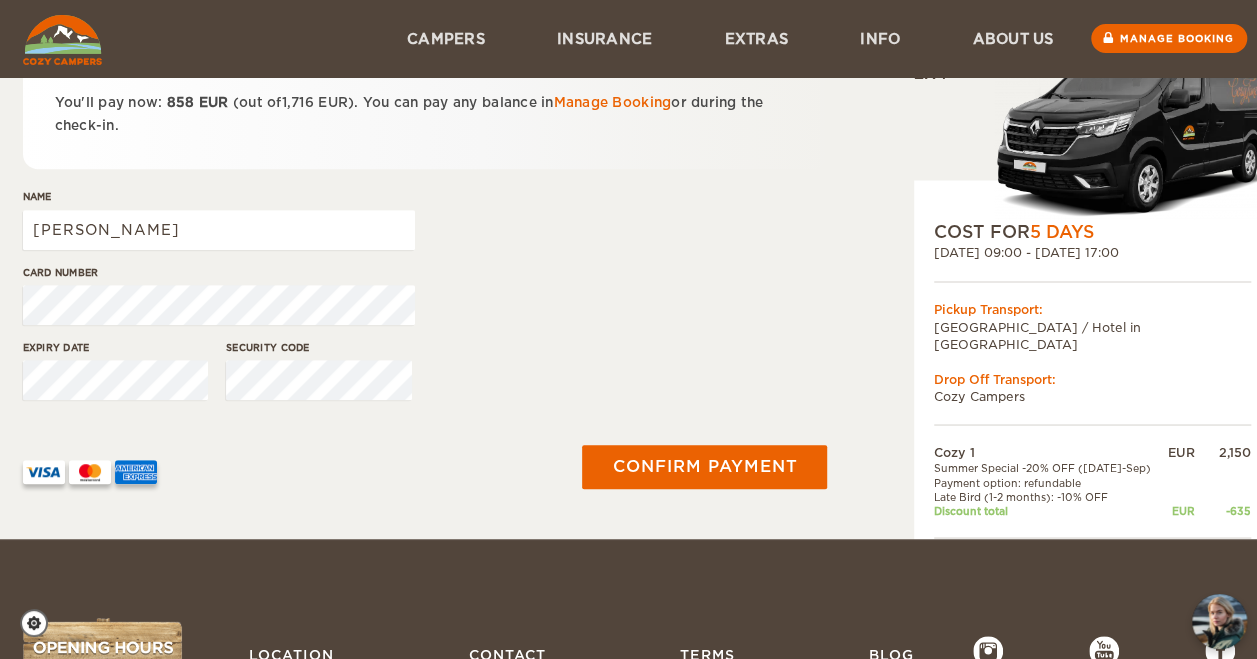 scroll, scrollTop: 251, scrollLeft: 0, axis: vertical 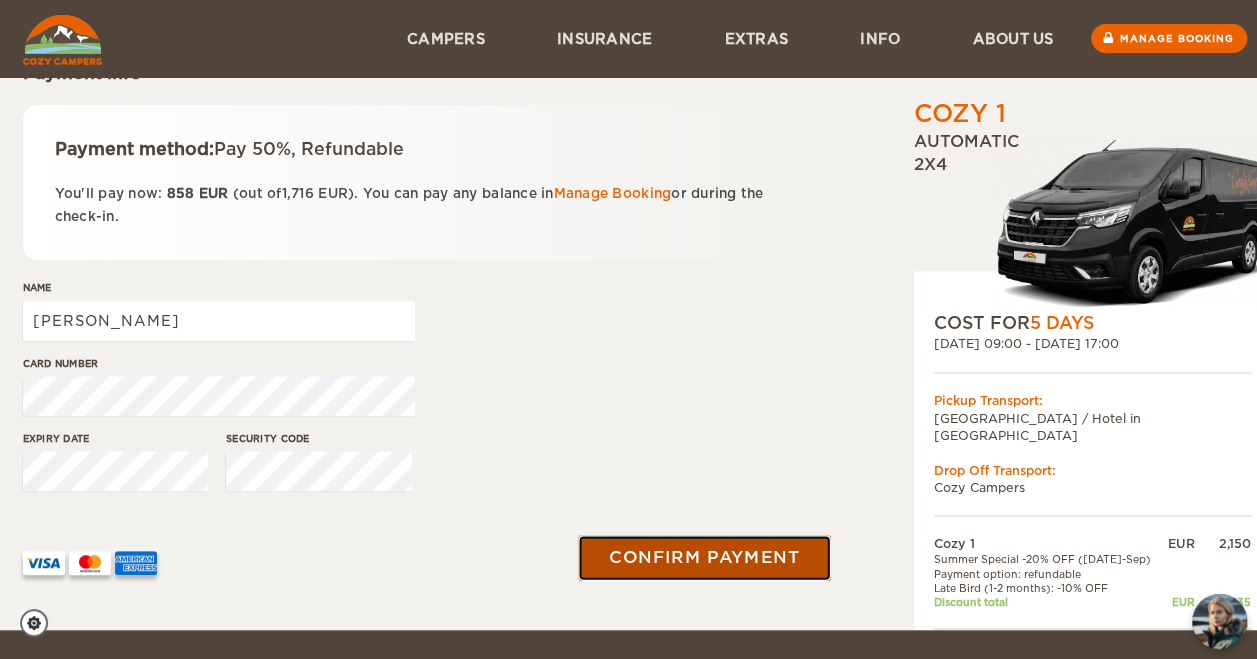 click on "Confirm payment" at bounding box center (705, 558) 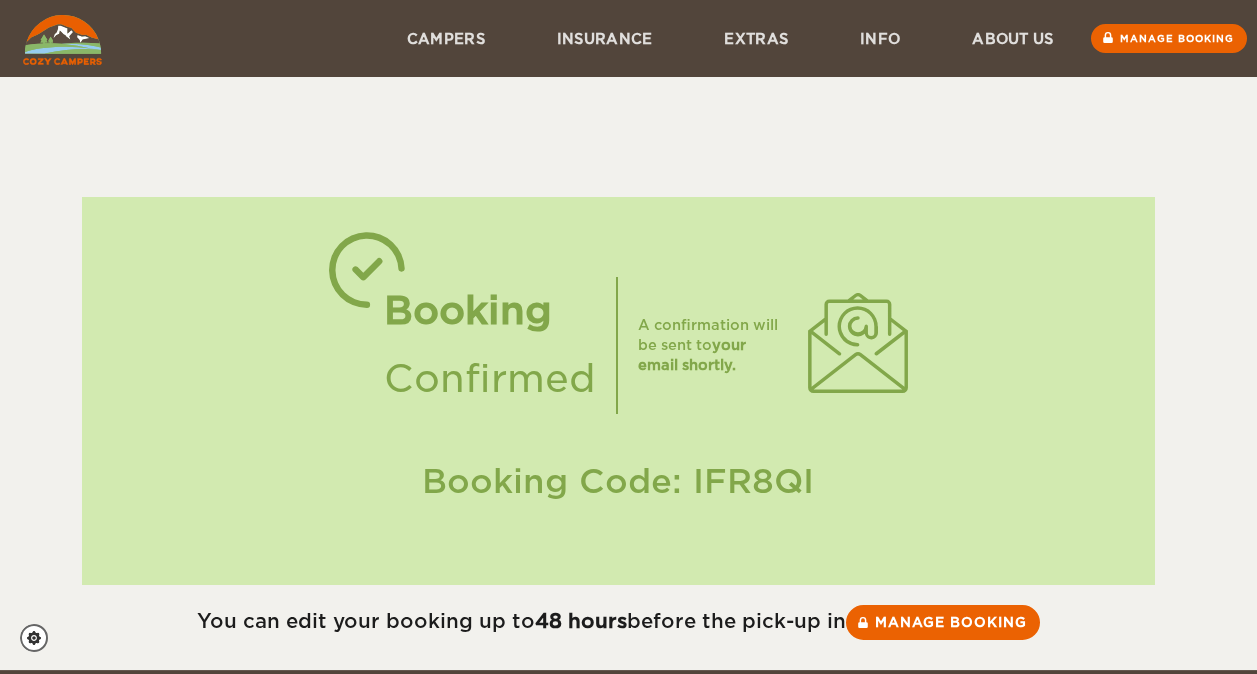 scroll, scrollTop: 0, scrollLeft: 0, axis: both 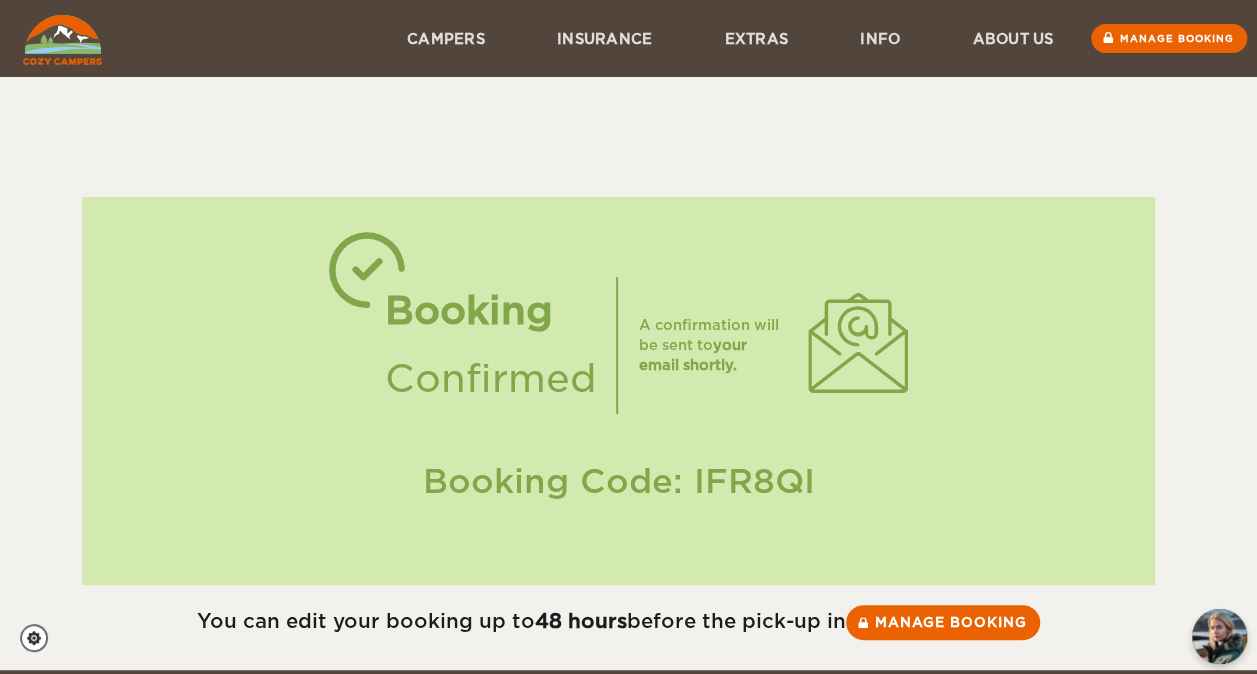 click on "Booking
Confirmed
A confirmation will be sent to  your email shortly.
Booking Code: IFR8QI
You can edit your booking up to  48 hours  before the pick-up in
Manage booking
5bbaa7e0-c25d-f011-8f7c-000d3a665c8c" at bounding box center [629, 373] 